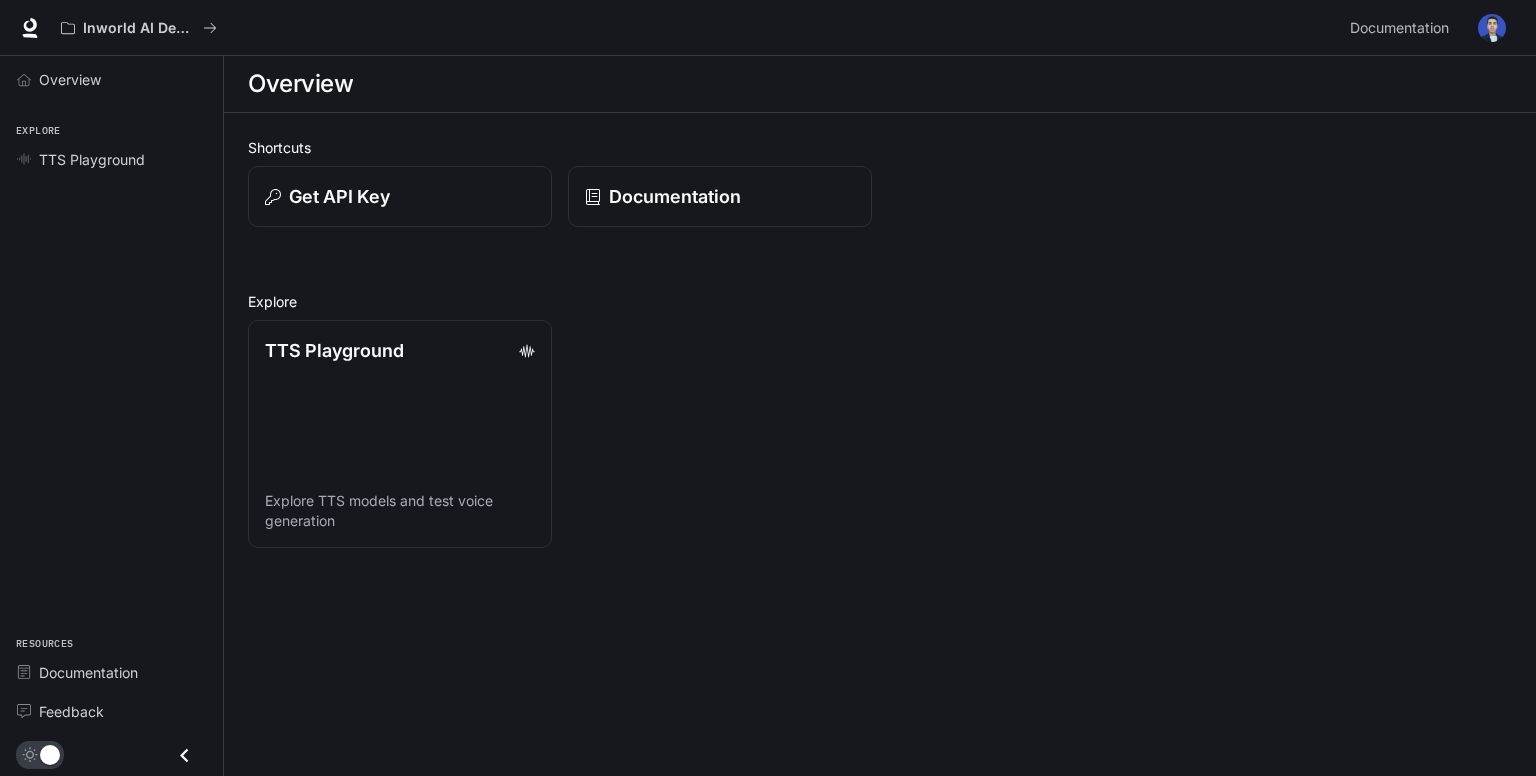 scroll, scrollTop: 0, scrollLeft: 0, axis: both 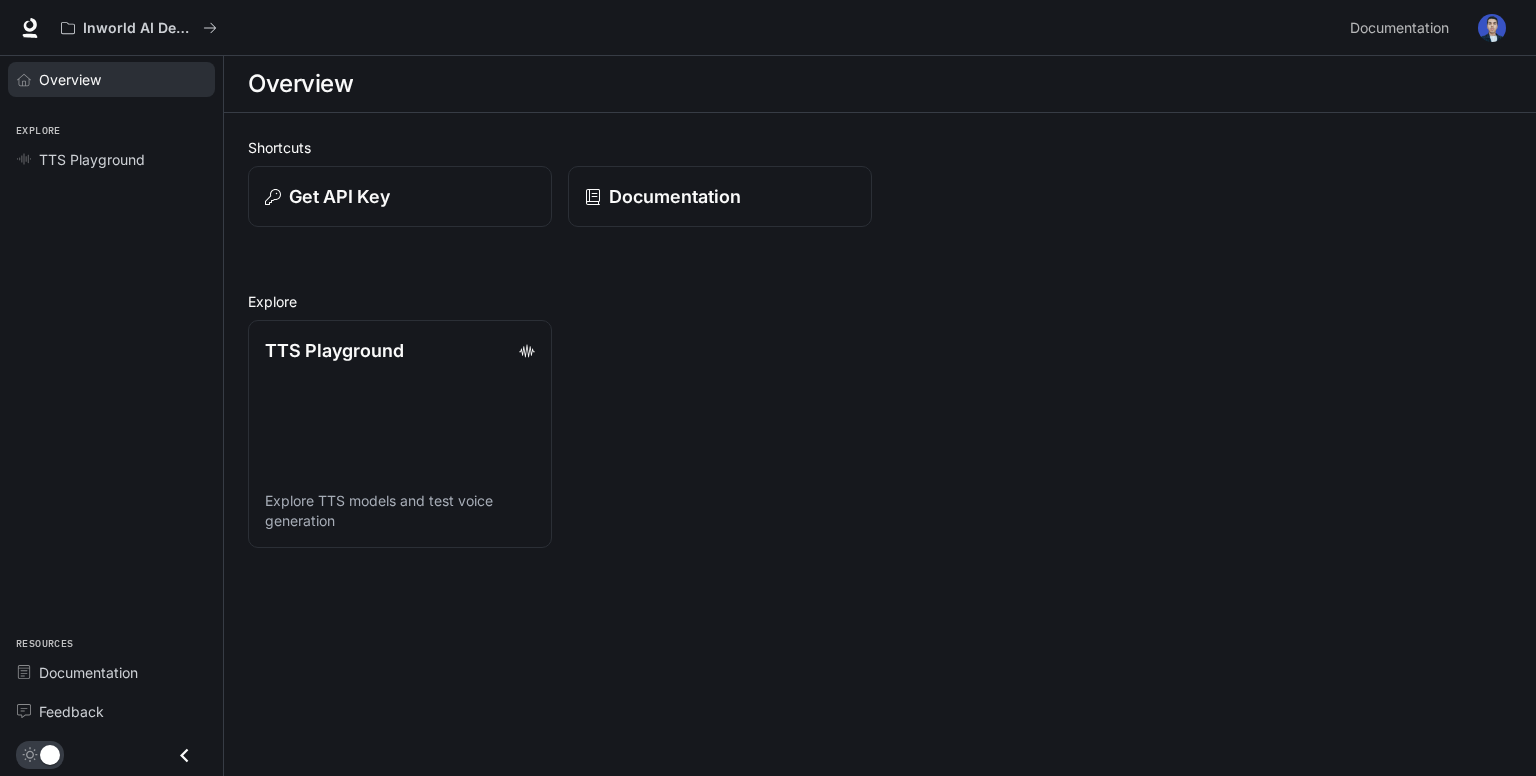 click on "Overview" at bounding box center [70, 79] 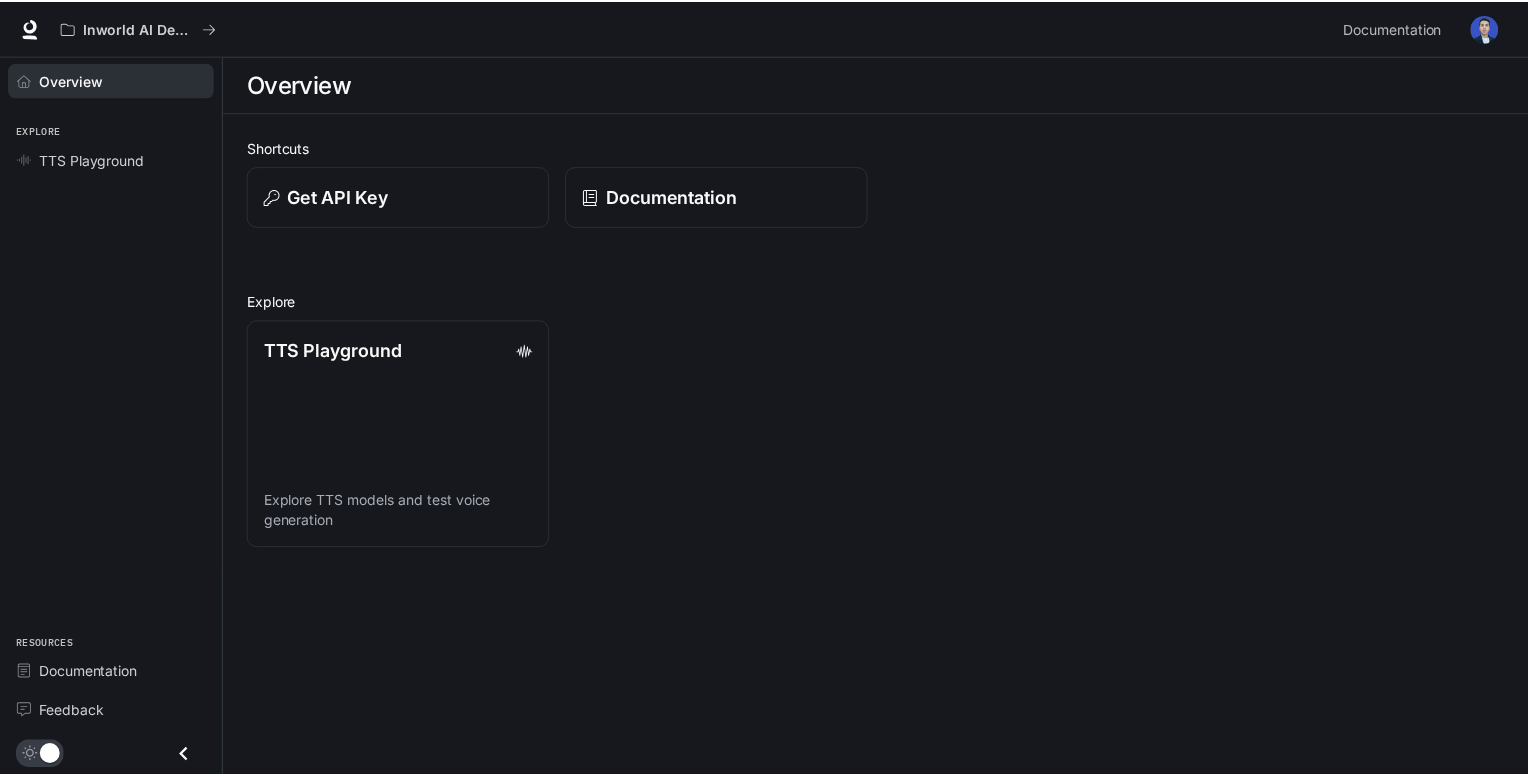 scroll, scrollTop: 0, scrollLeft: 0, axis: both 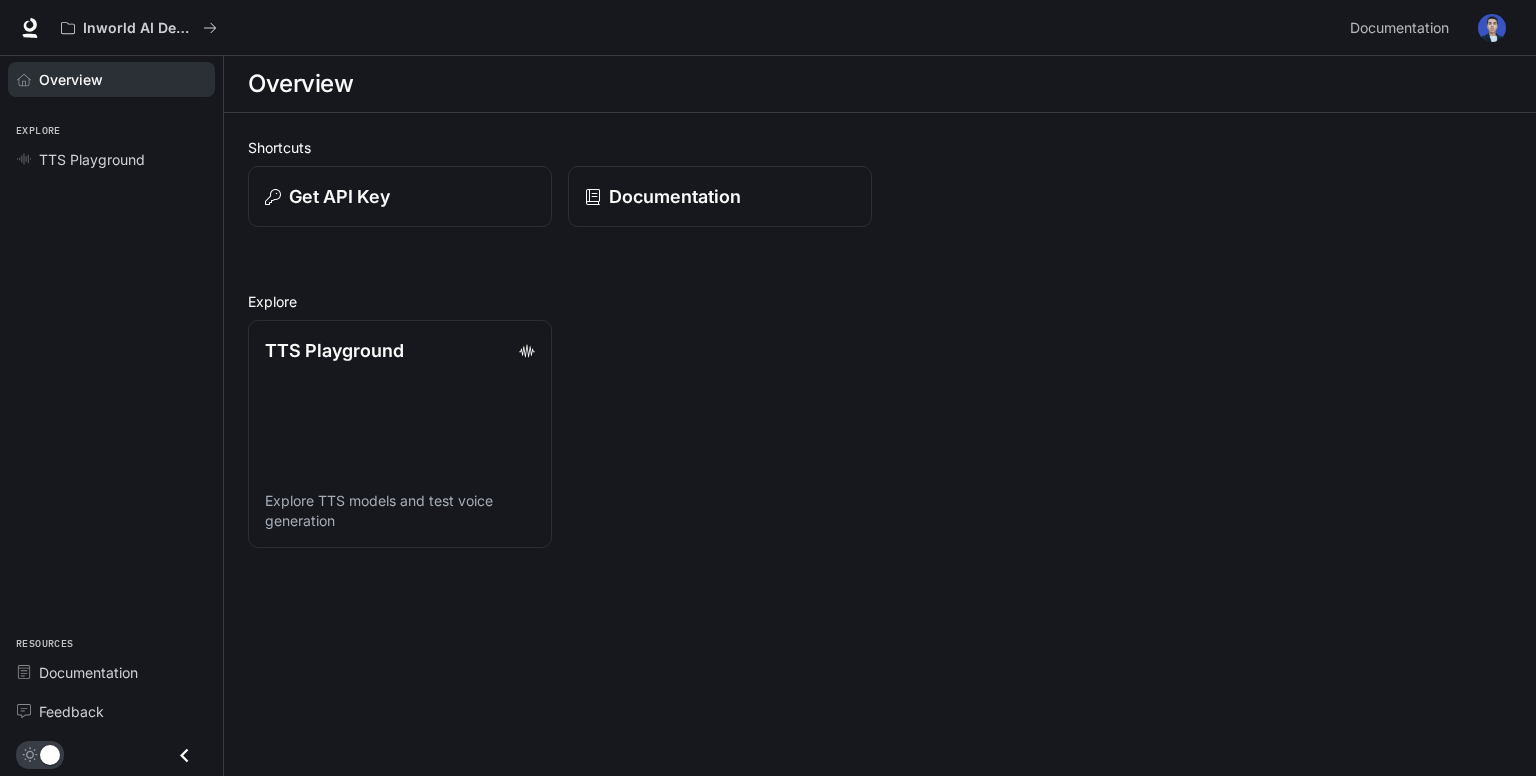 click on "TTS Playground Explore TTS models and test voice generation" at bounding box center [872, 426] 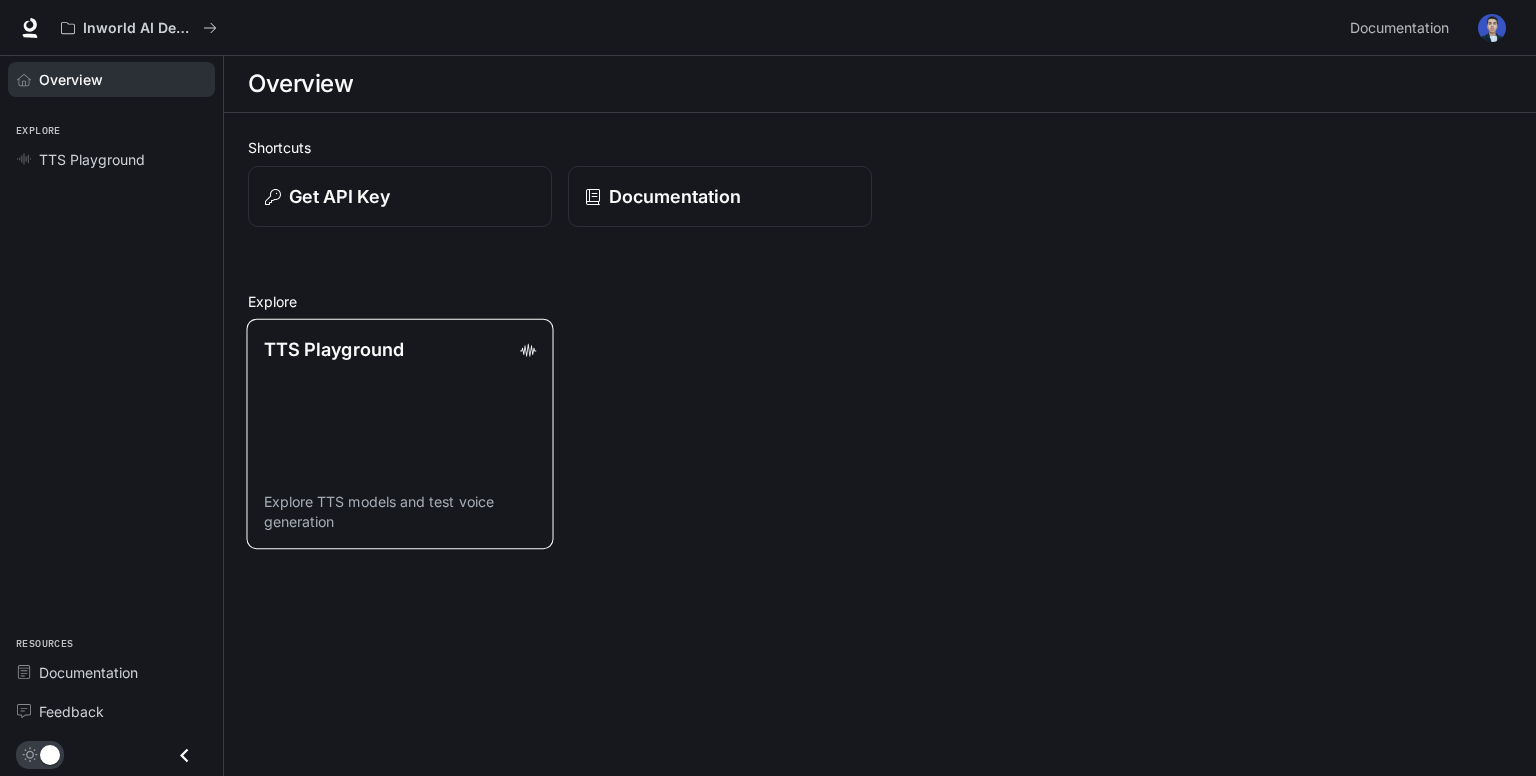click on "TTS Playground Explore TTS models and test voice generation" at bounding box center [399, 434] 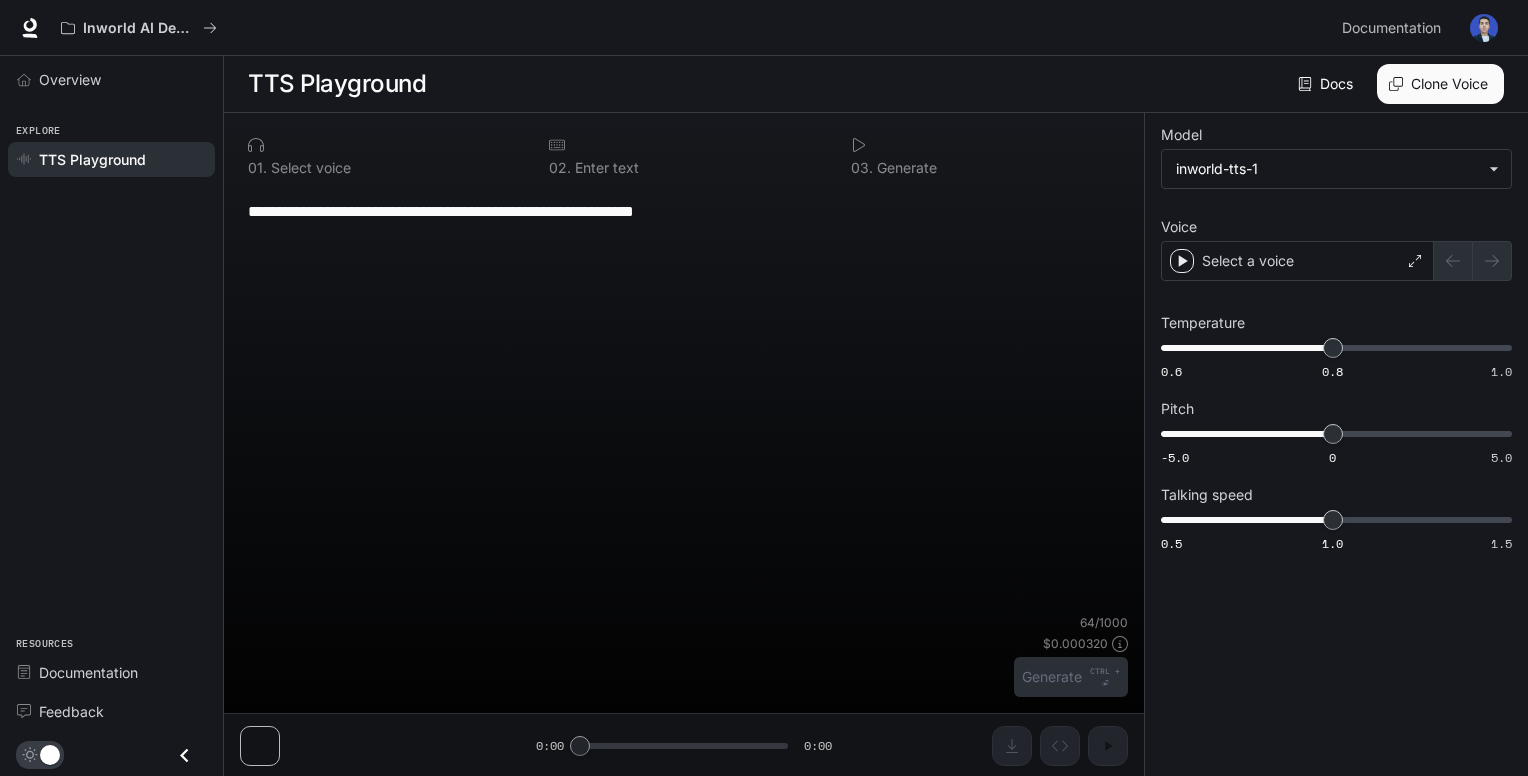 scroll, scrollTop: 0, scrollLeft: 0, axis: both 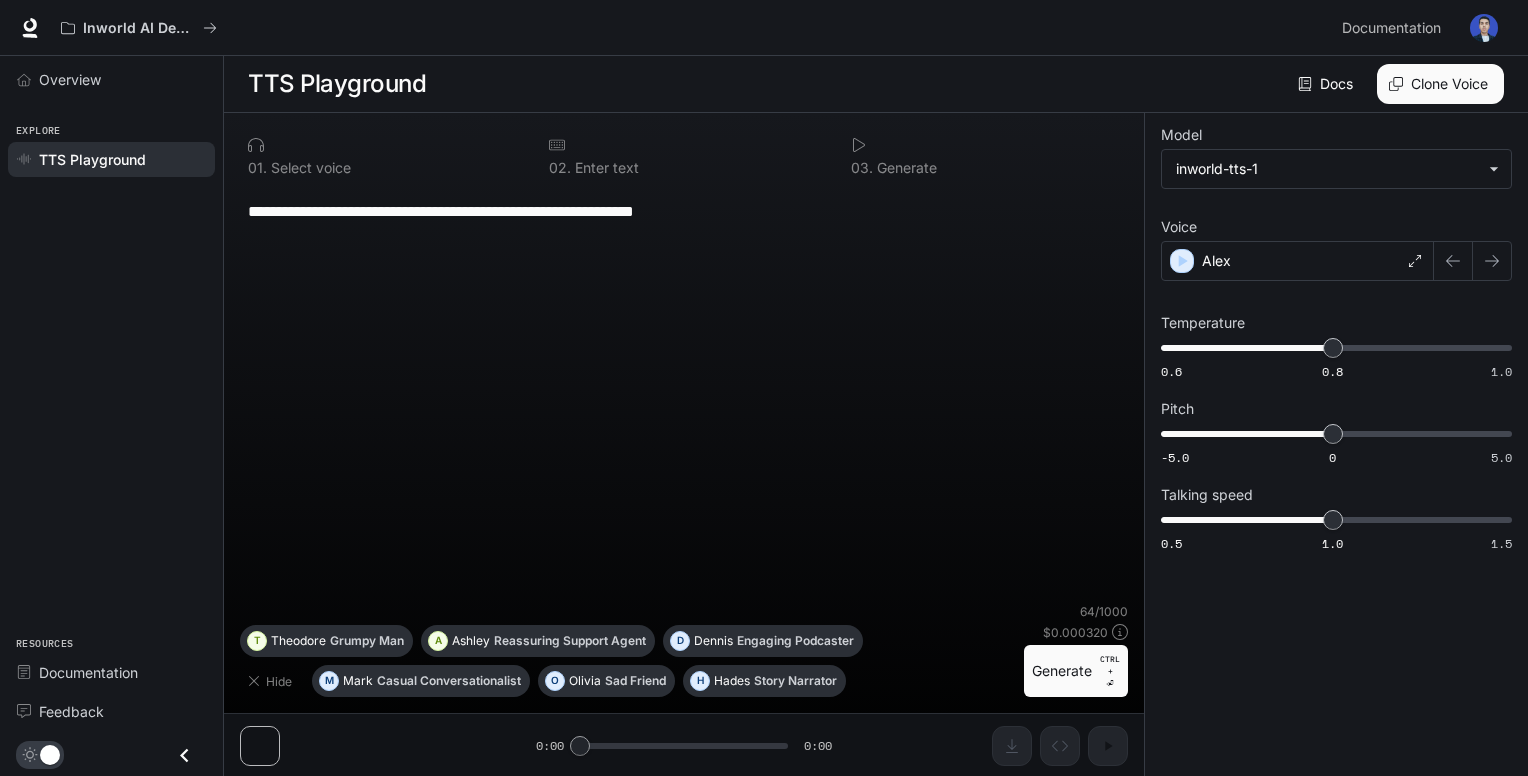 click on "Generate CTRL +  ⏎" at bounding box center [1076, 671] 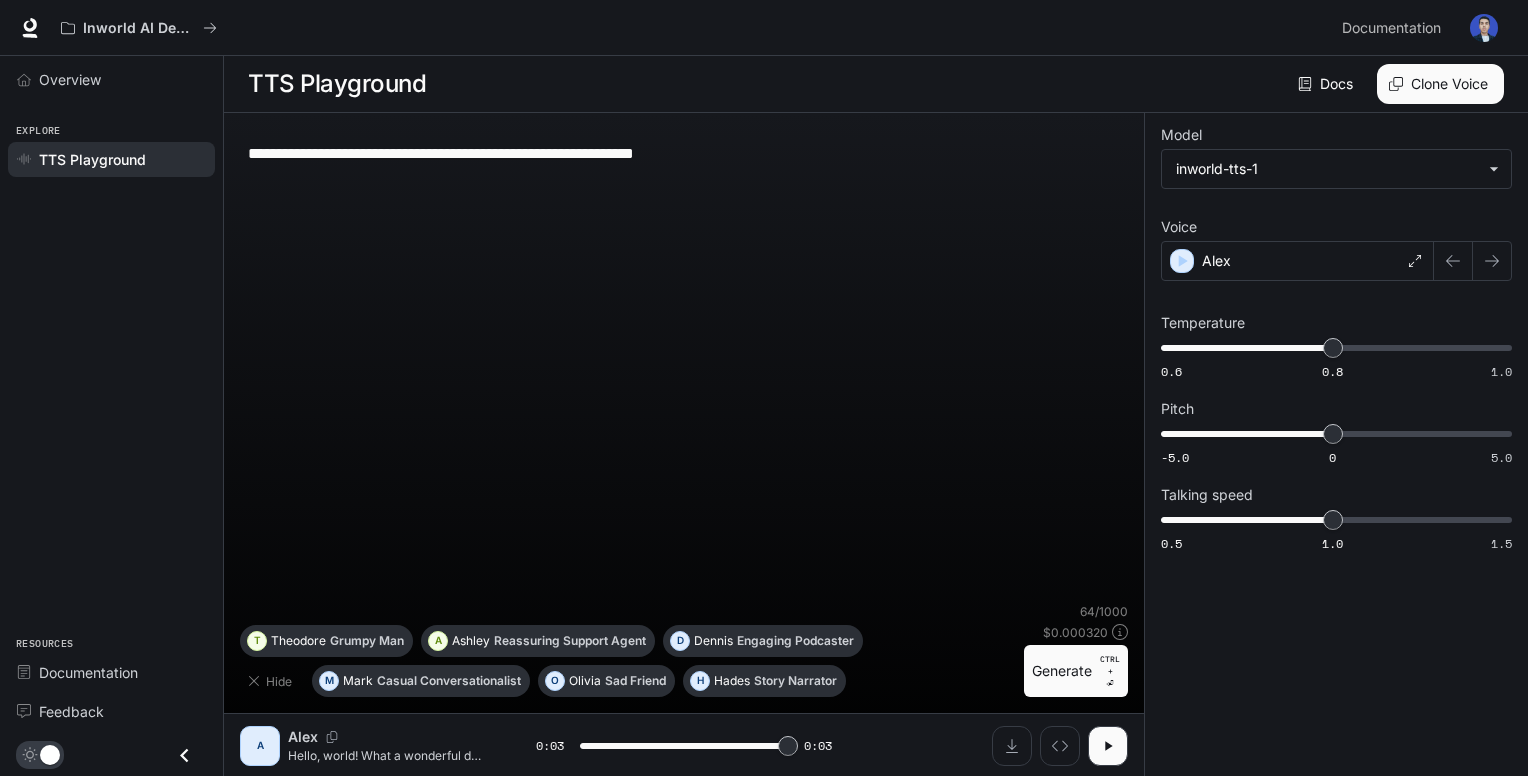 type on "*" 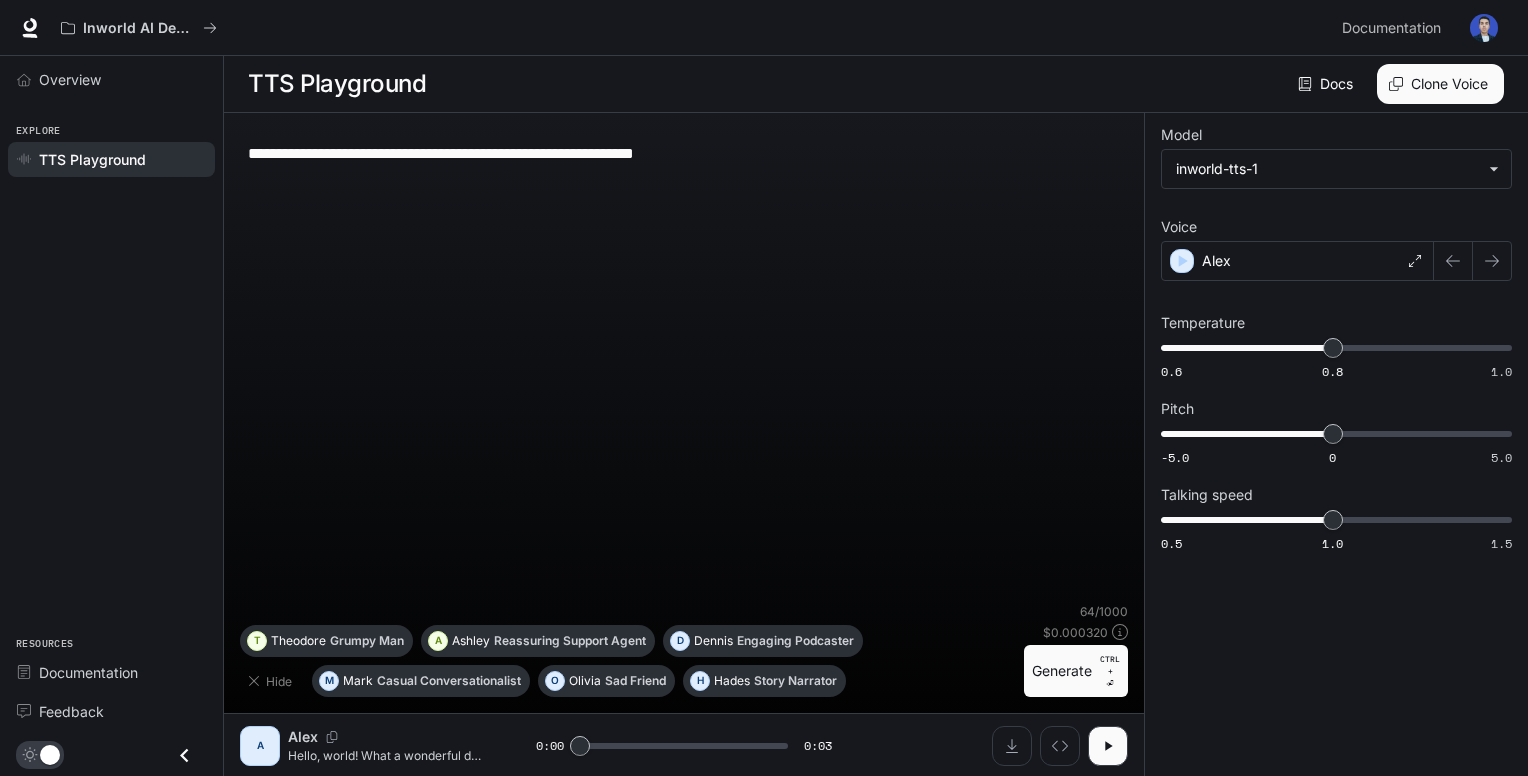 click on "**********" at bounding box center [684, 153] 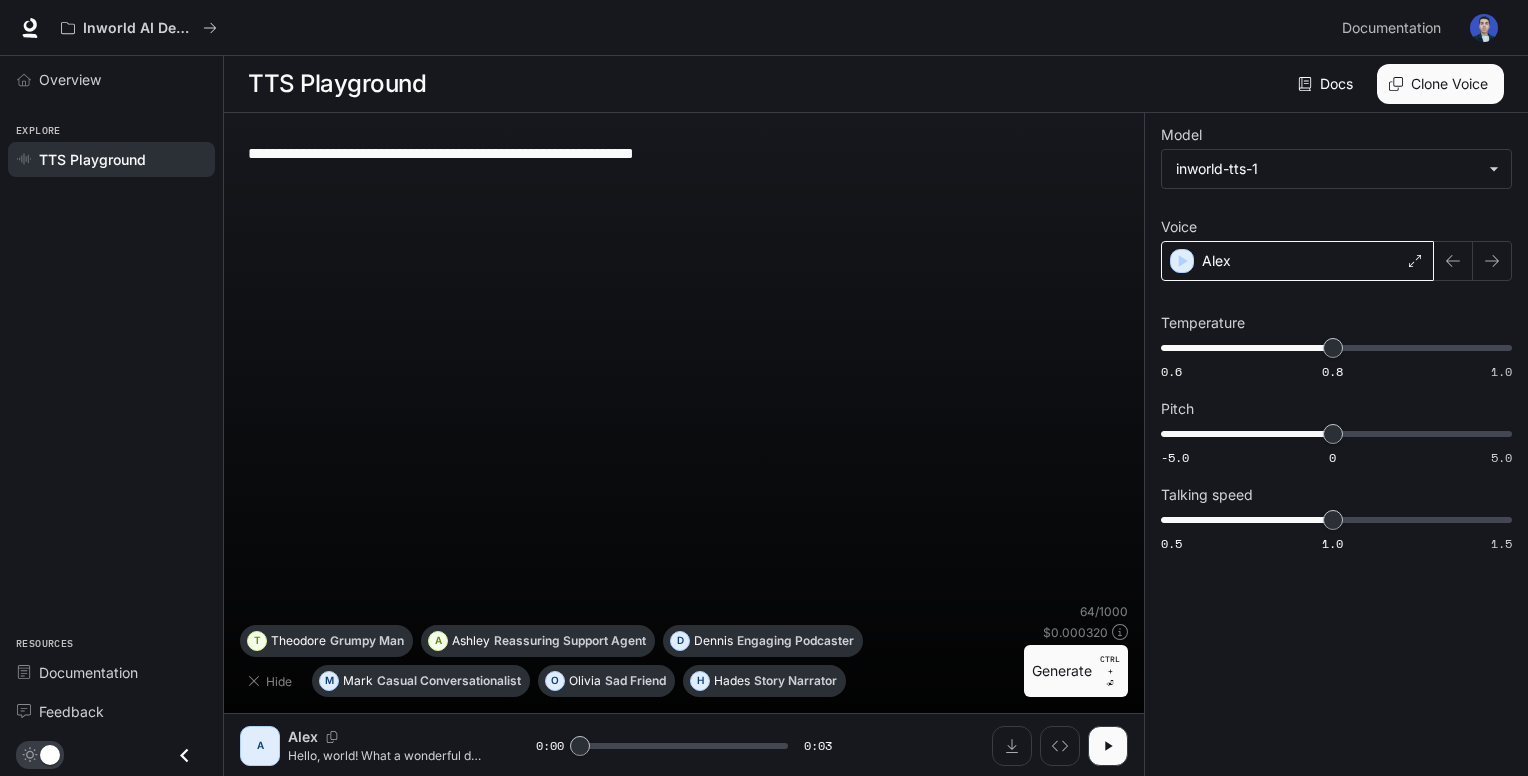 click on "Alex" at bounding box center (1297, 261) 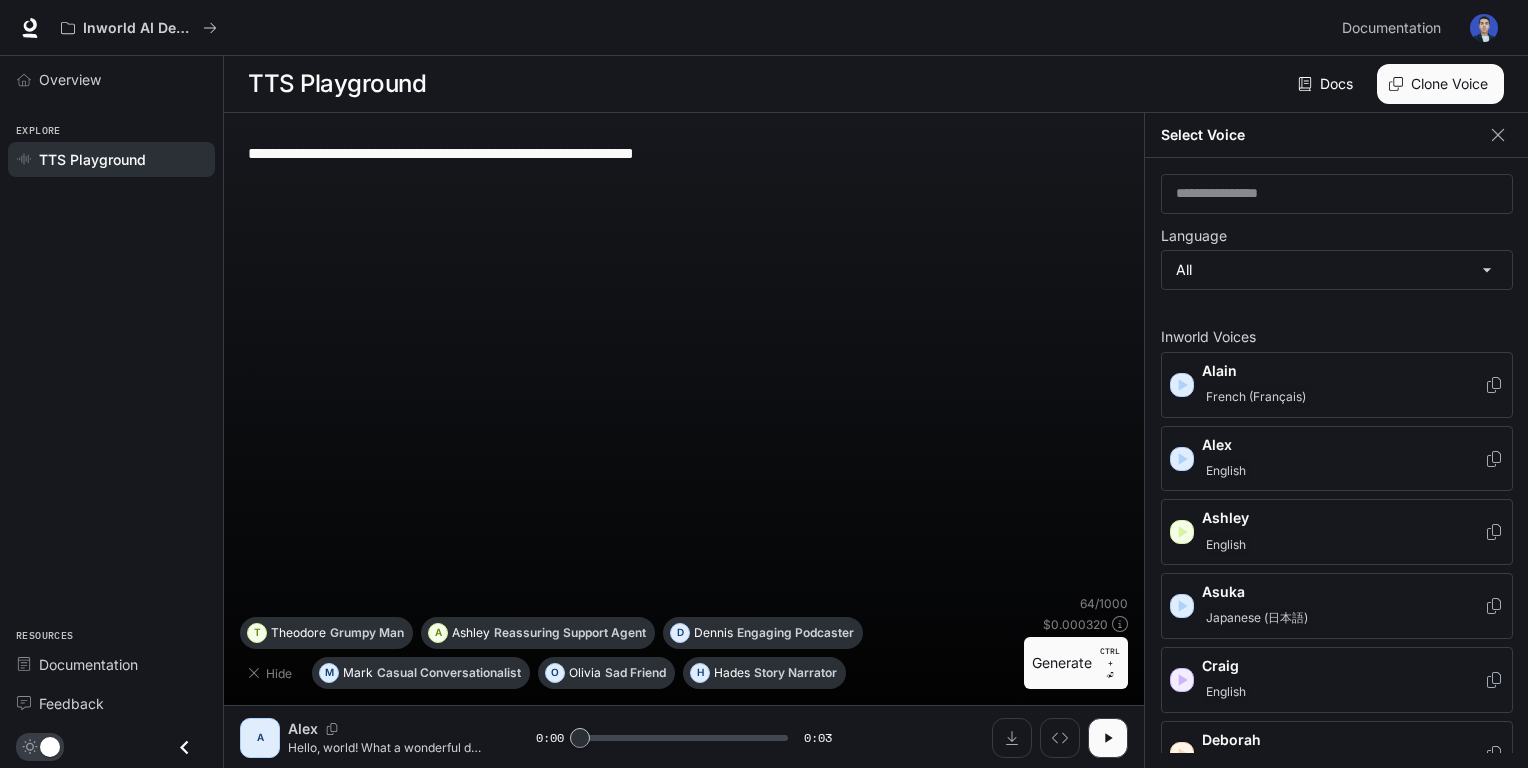 click on "**********" at bounding box center (684, 362) 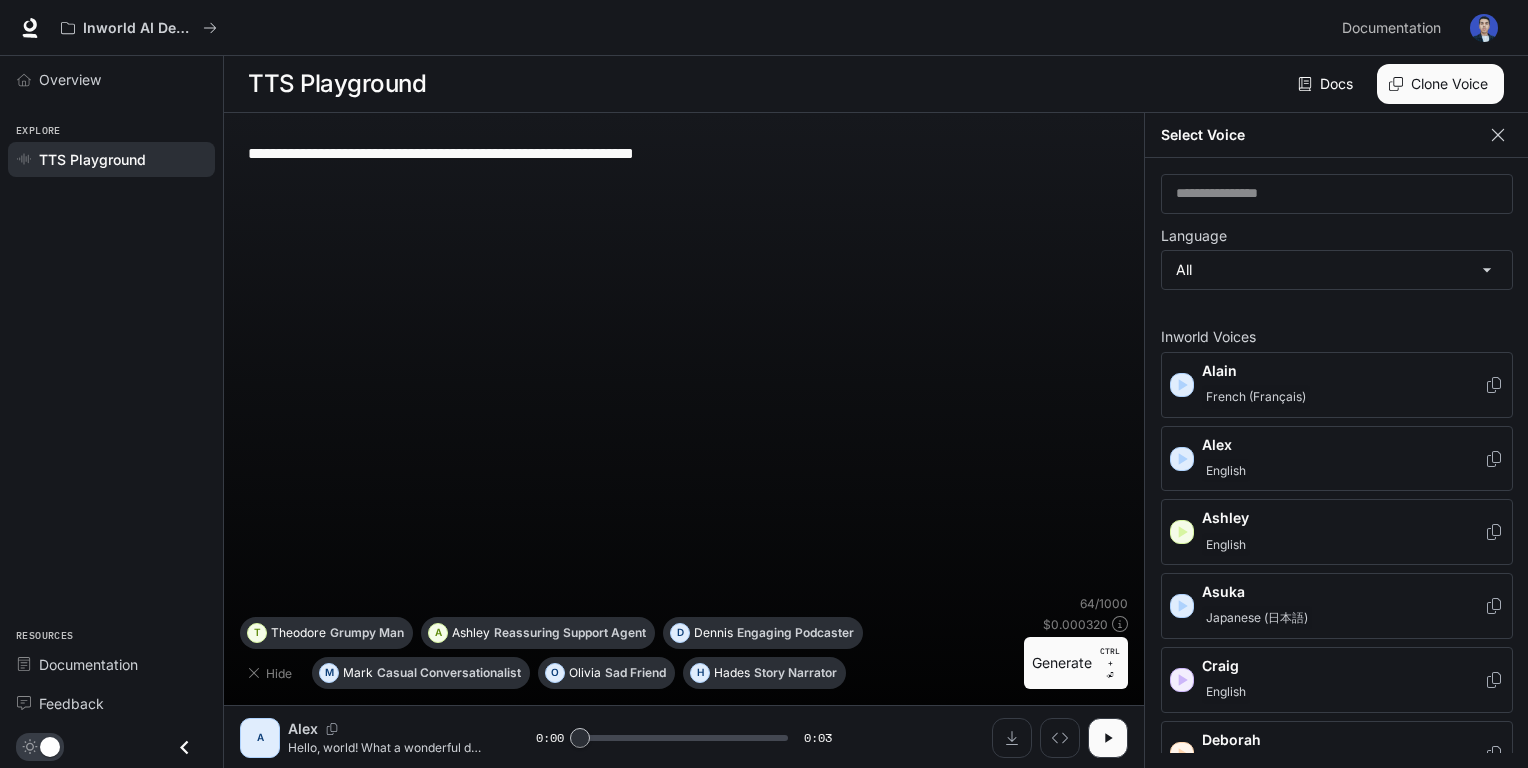 click on "Select Voice" at bounding box center (1337, 135) 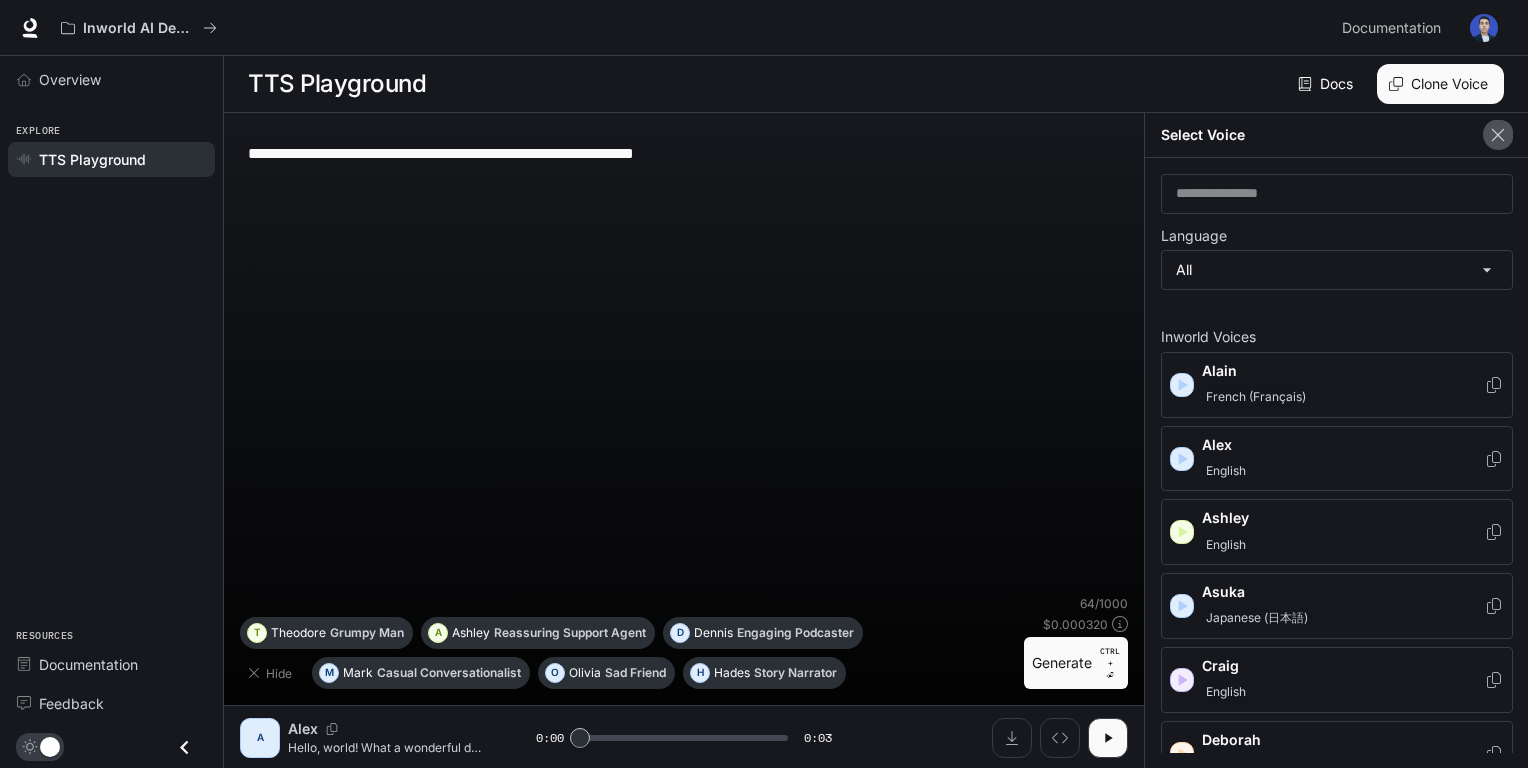 click 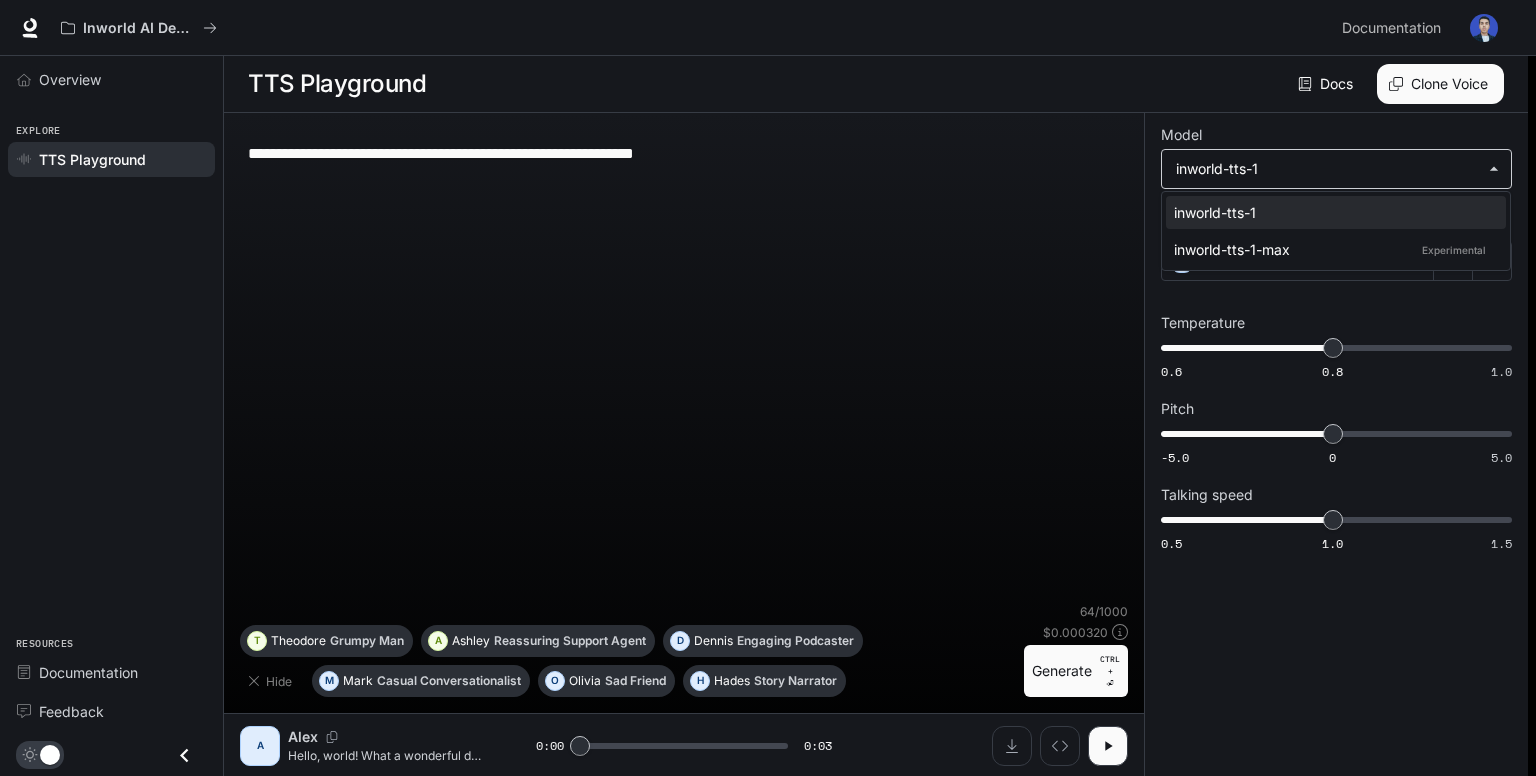 click on "Inworld AI Demos Documentation Documentation Portal Overview Explore TTS Playground Resources Documentation Feedback TTS Playground Docs Voices Clone Voice [MASK]  /  1000 $ [PRICE] Generate CTRL +  ⏎ A Alex Hello, world! What a wonderful day to be a text-to-speech model! 0:00 0:03 Configure voice Clone voice   Model inworld-tts-1 [MASK] ​ Voice Alex Temperature 0.6 0.8 1.0 0.8 Pitch -5.0 0 5.0 0 Talking speed 0.5 1.0 1.5 1
×
inworld-tts-1 inworld-tts-1-max Experimental" at bounding box center (768, 388) 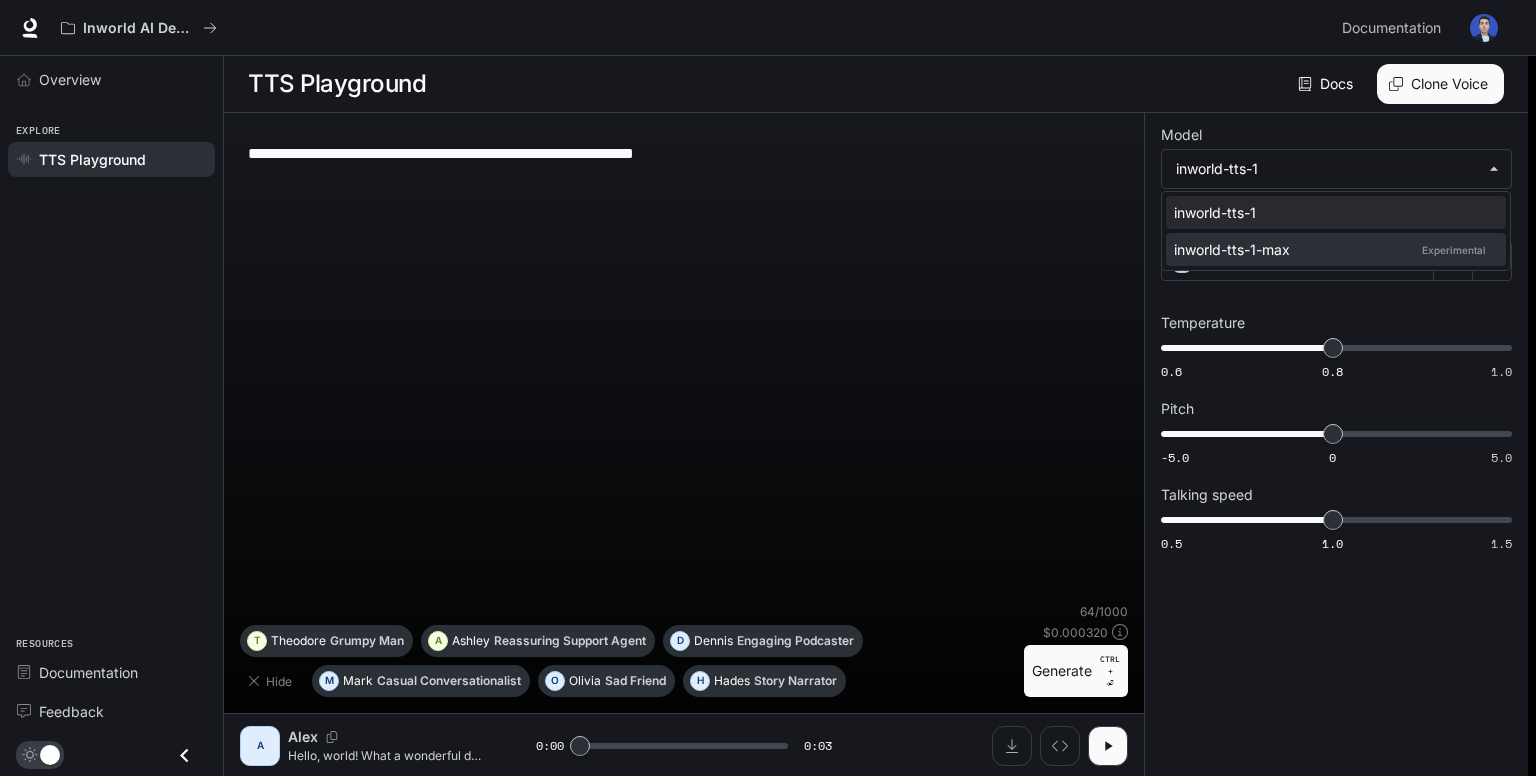 click on "inworld-tts-1-max Experimental" at bounding box center (1332, 249) 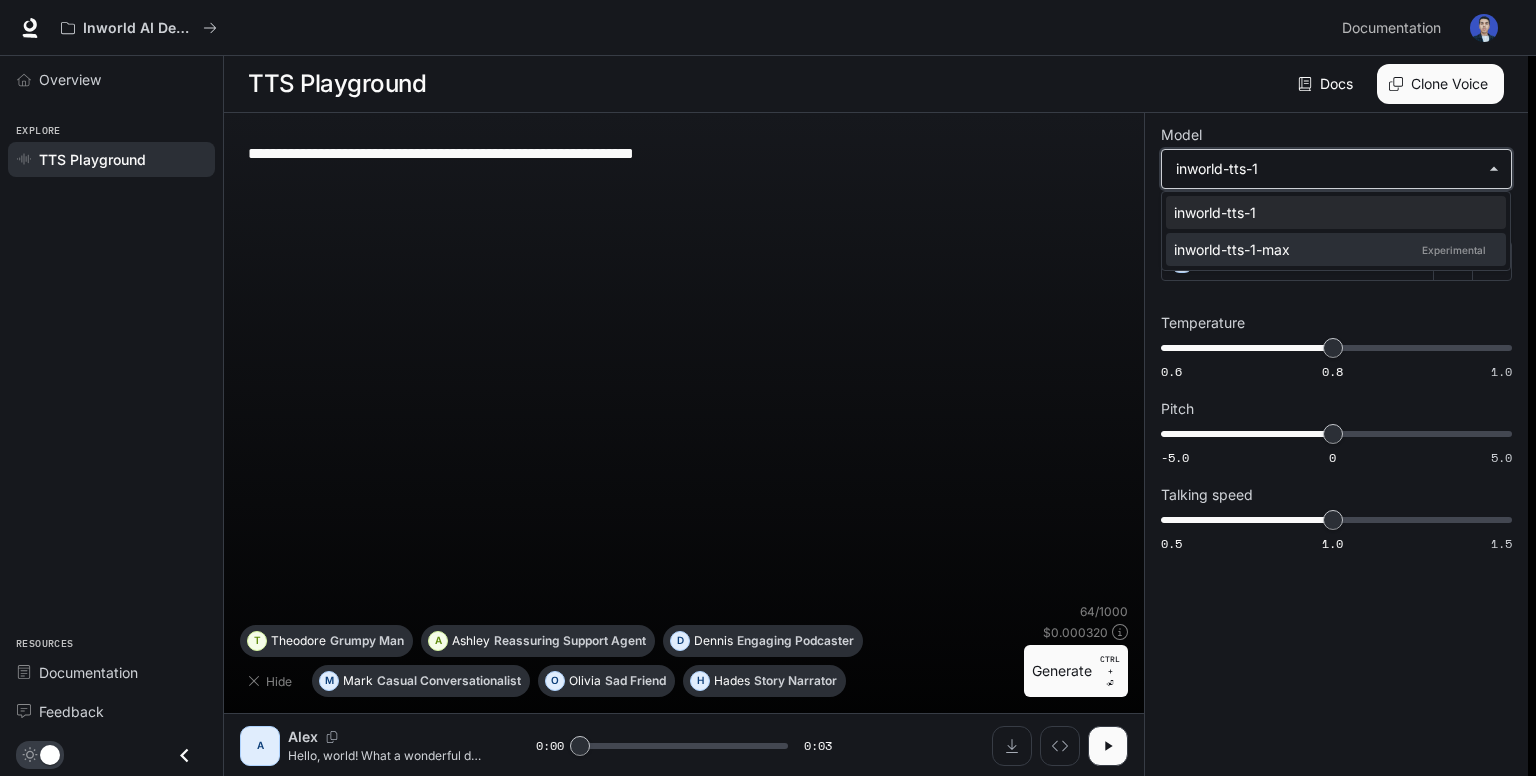 type on "**********" 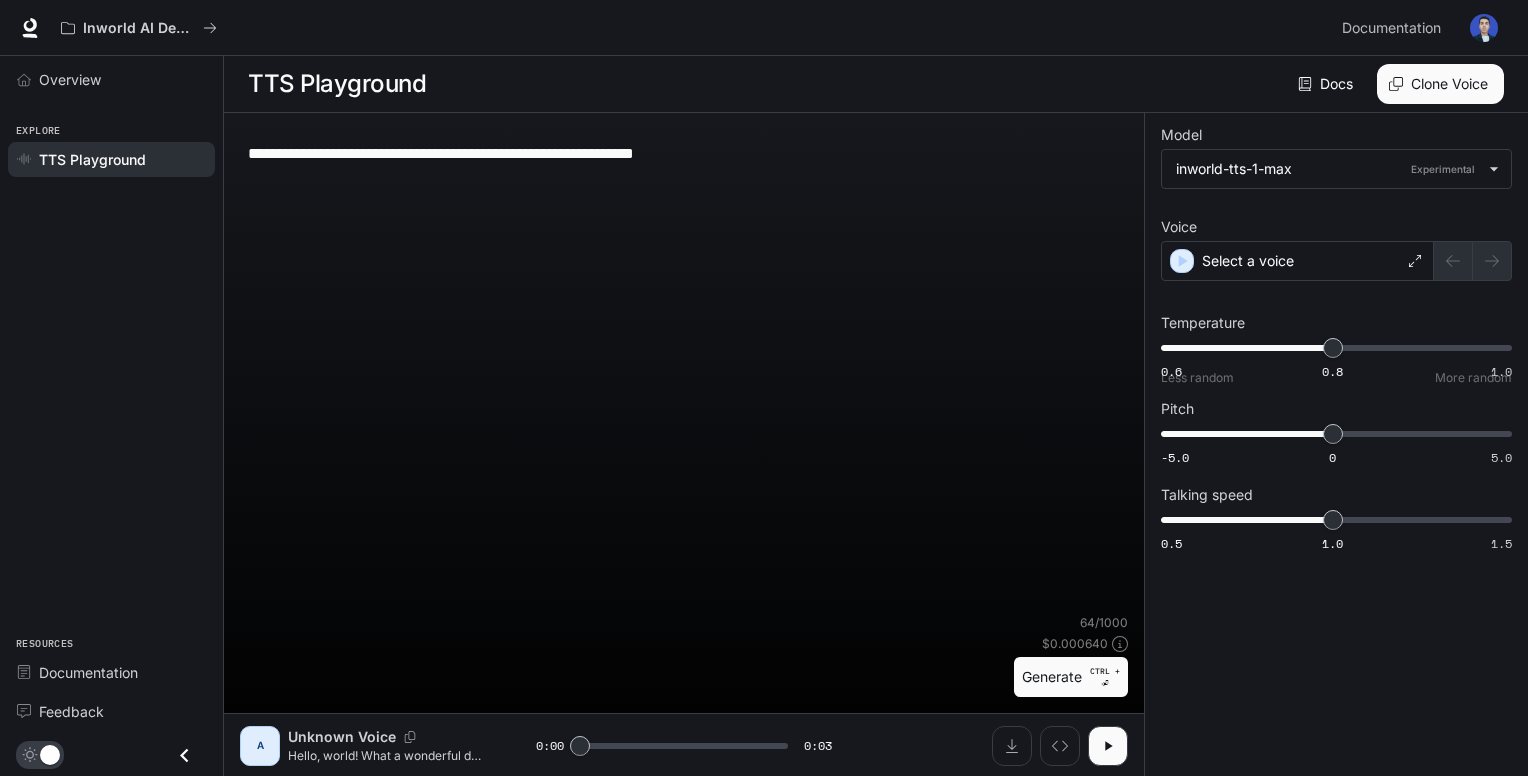 click on "**********" at bounding box center (684, 371) 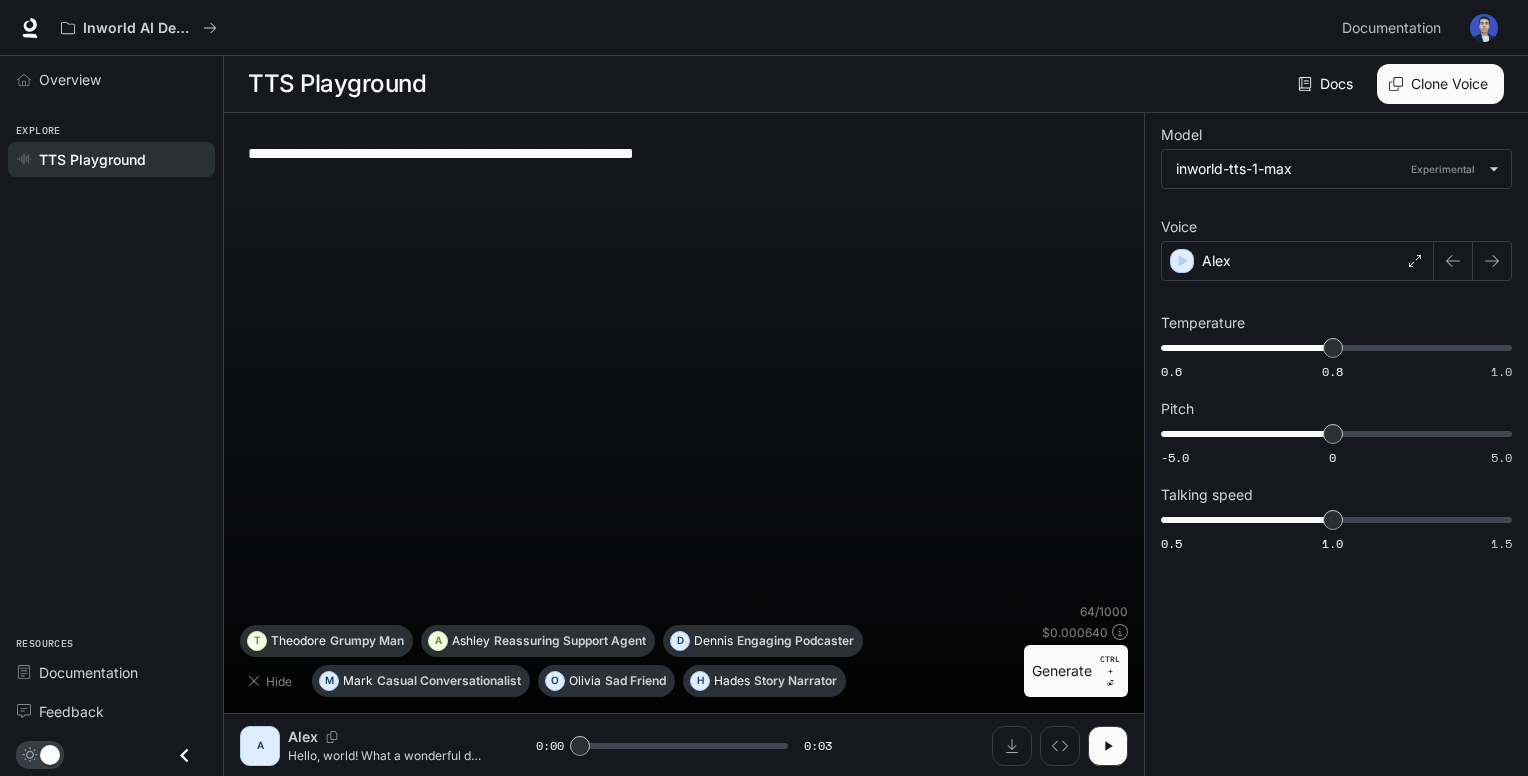 click on "**********" at bounding box center [684, 153] 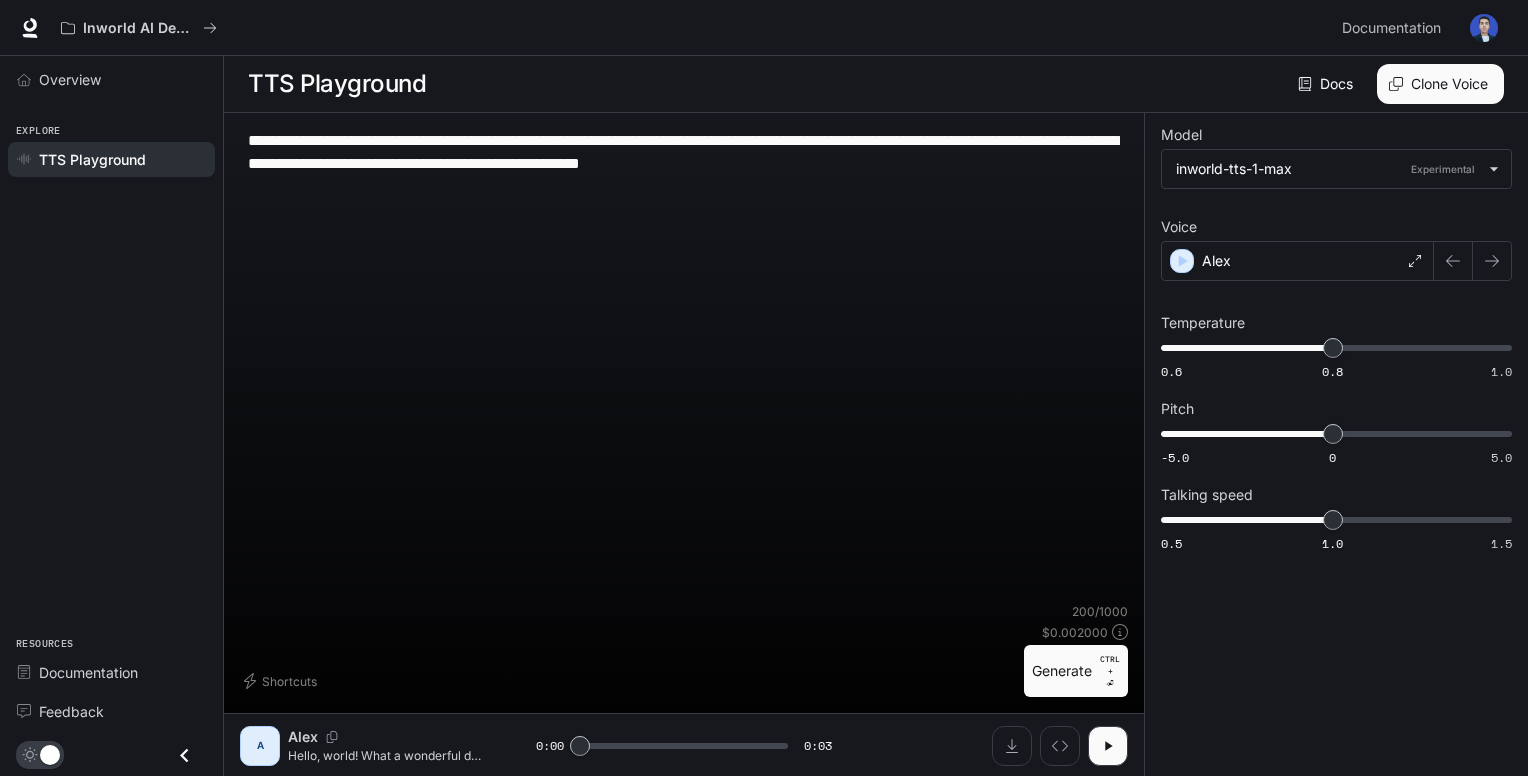 type on "**********" 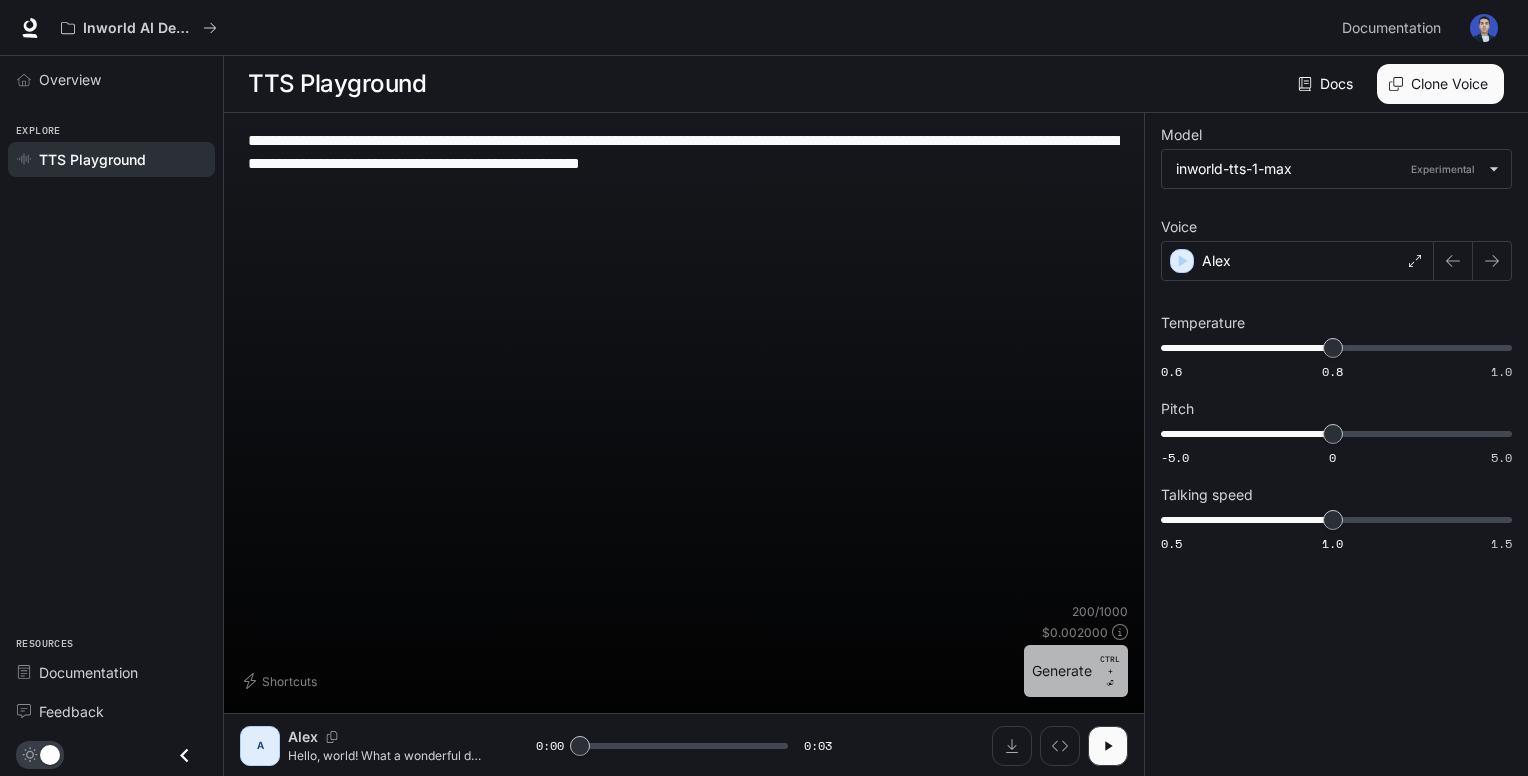 click on "Generate CTRL +  ⏎" at bounding box center (1076, 671) 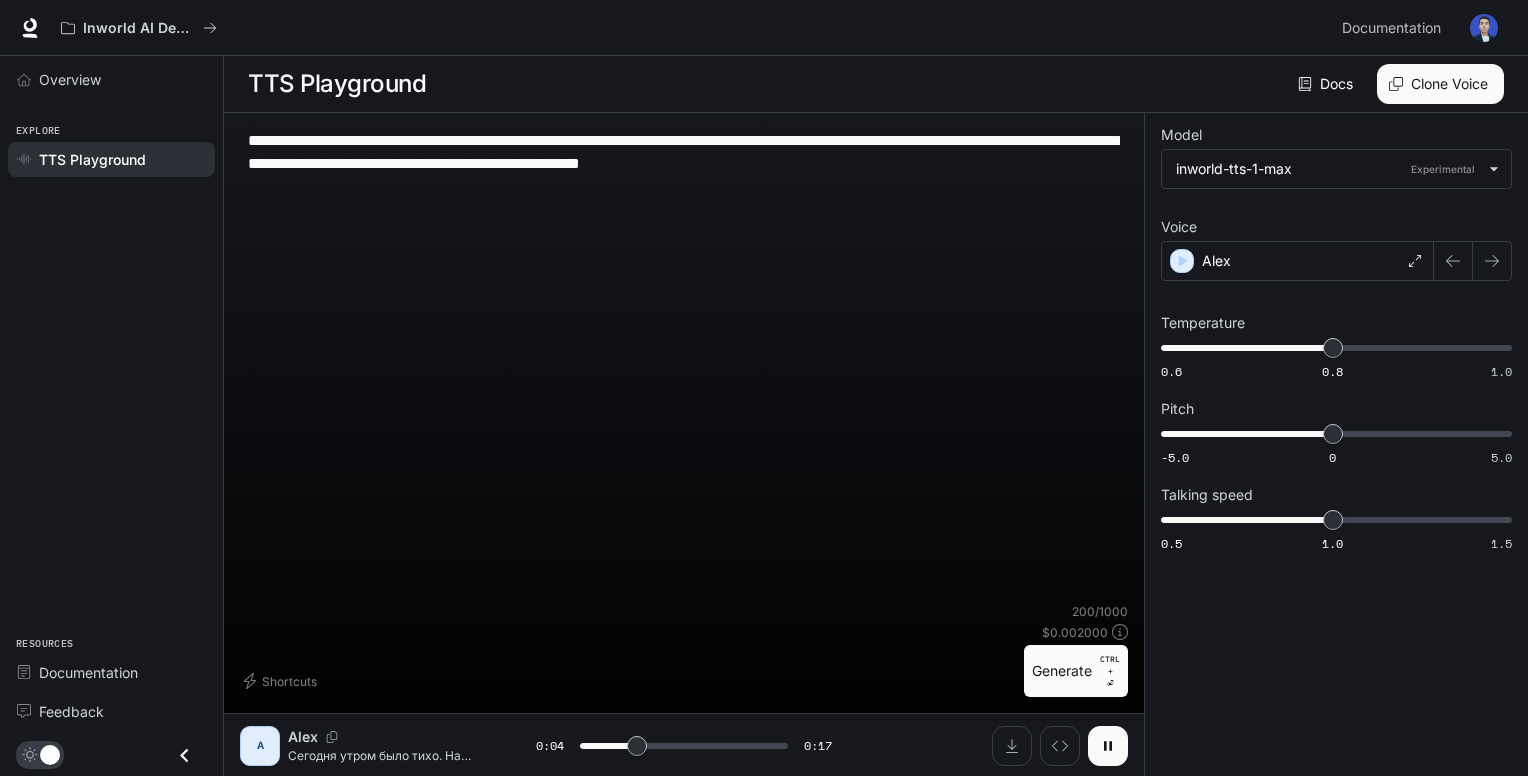 click at bounding box center [1108, 746] 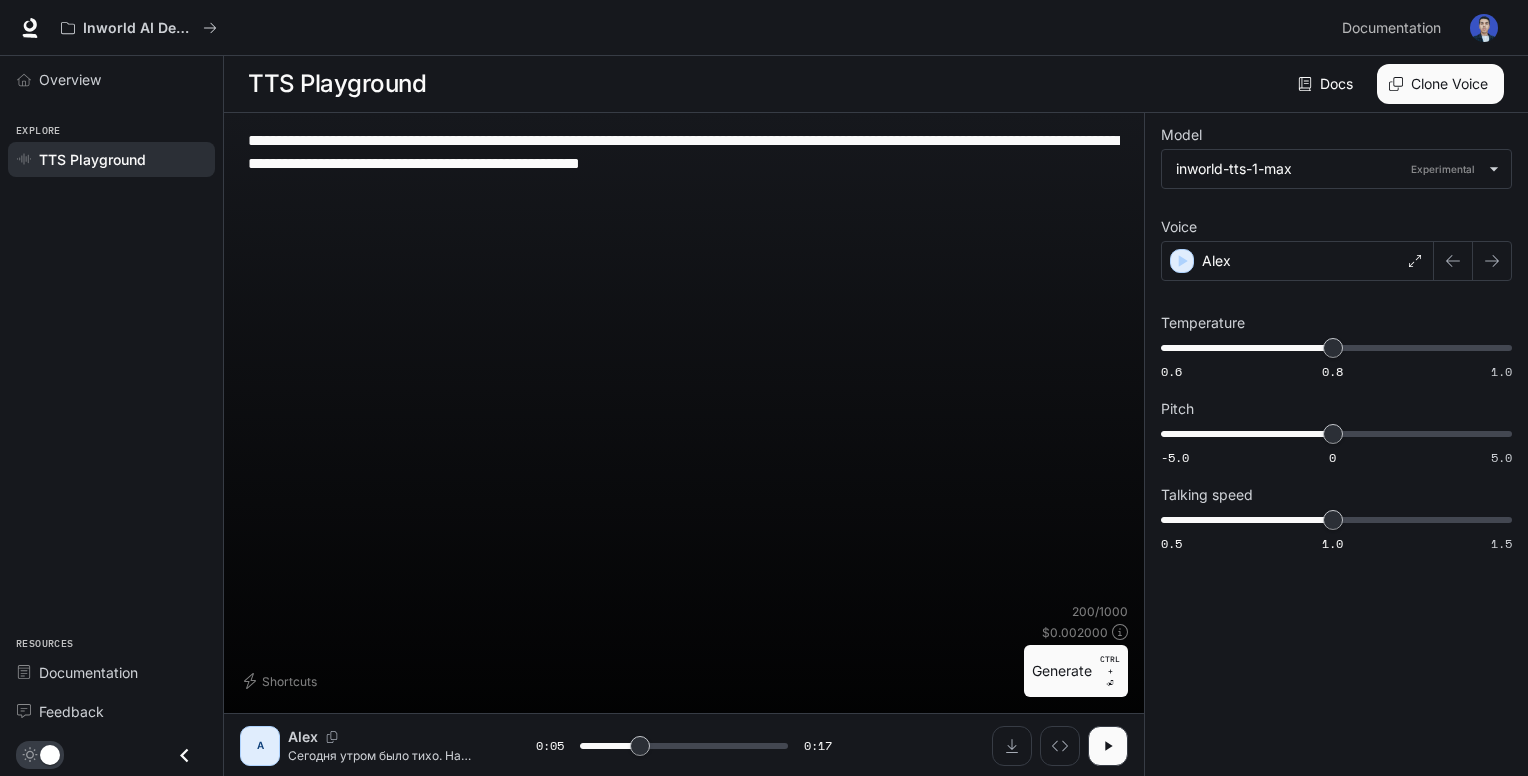 click on "**********" at bounding box center (684, 366) 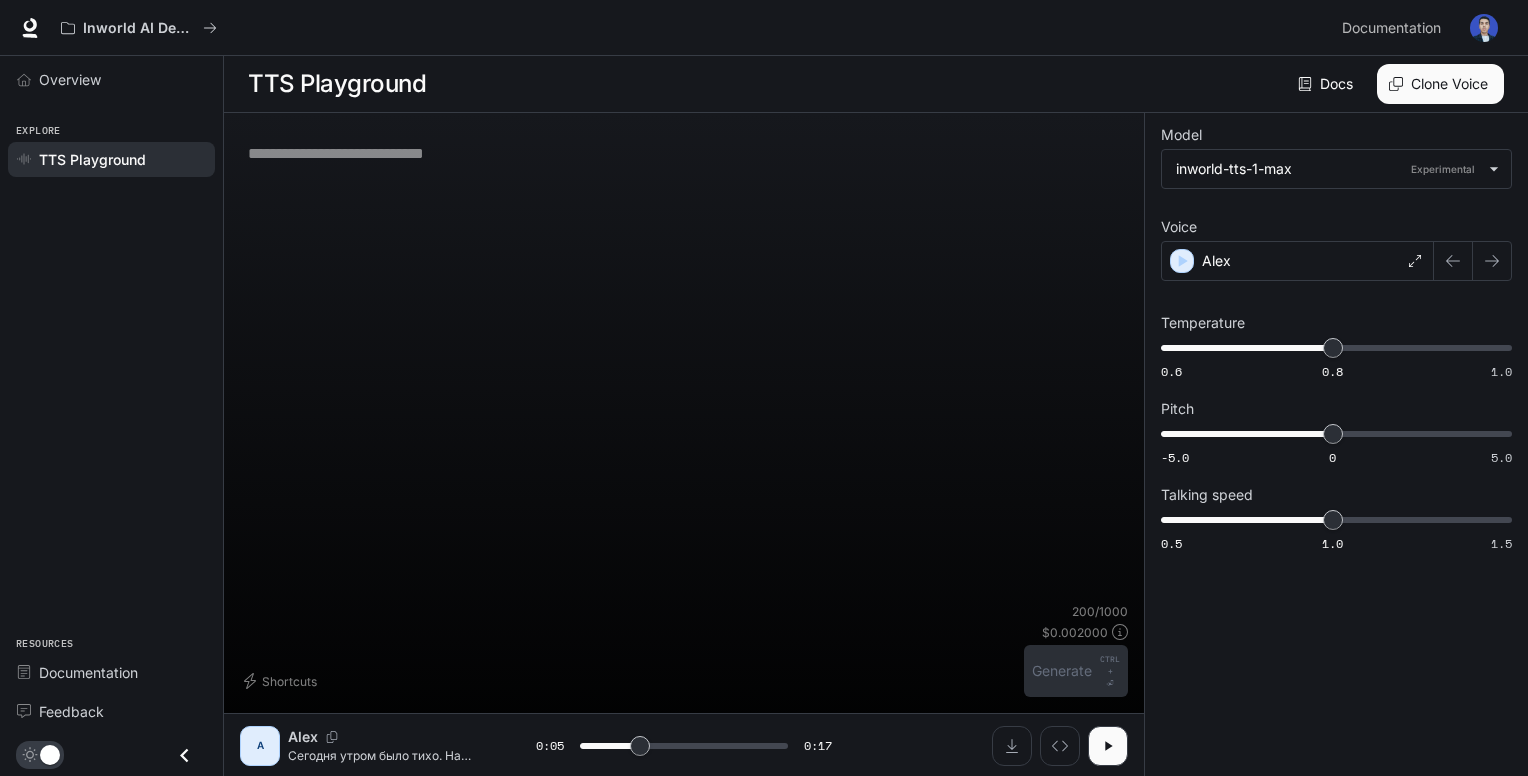 type on "***" 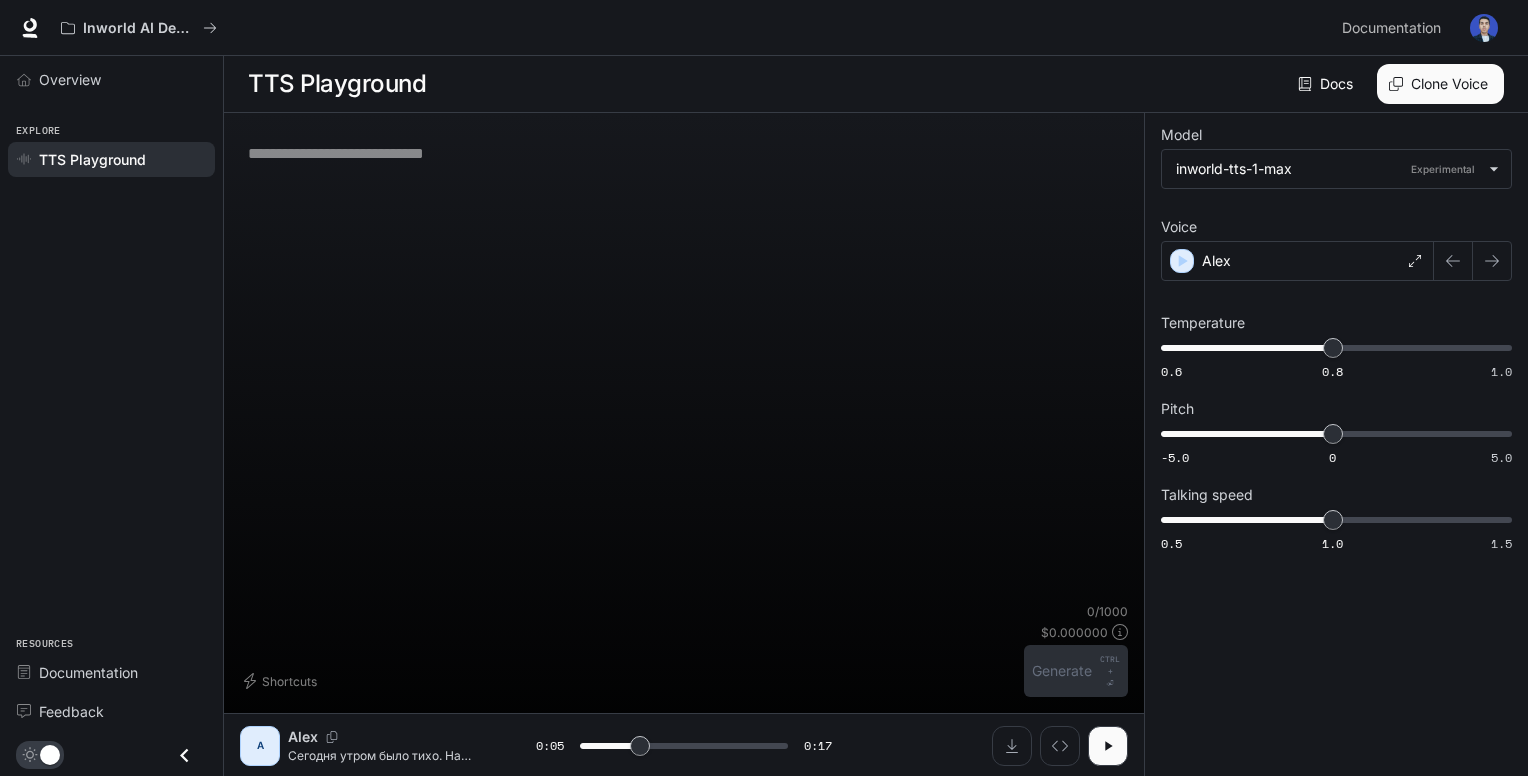 type on "**********" 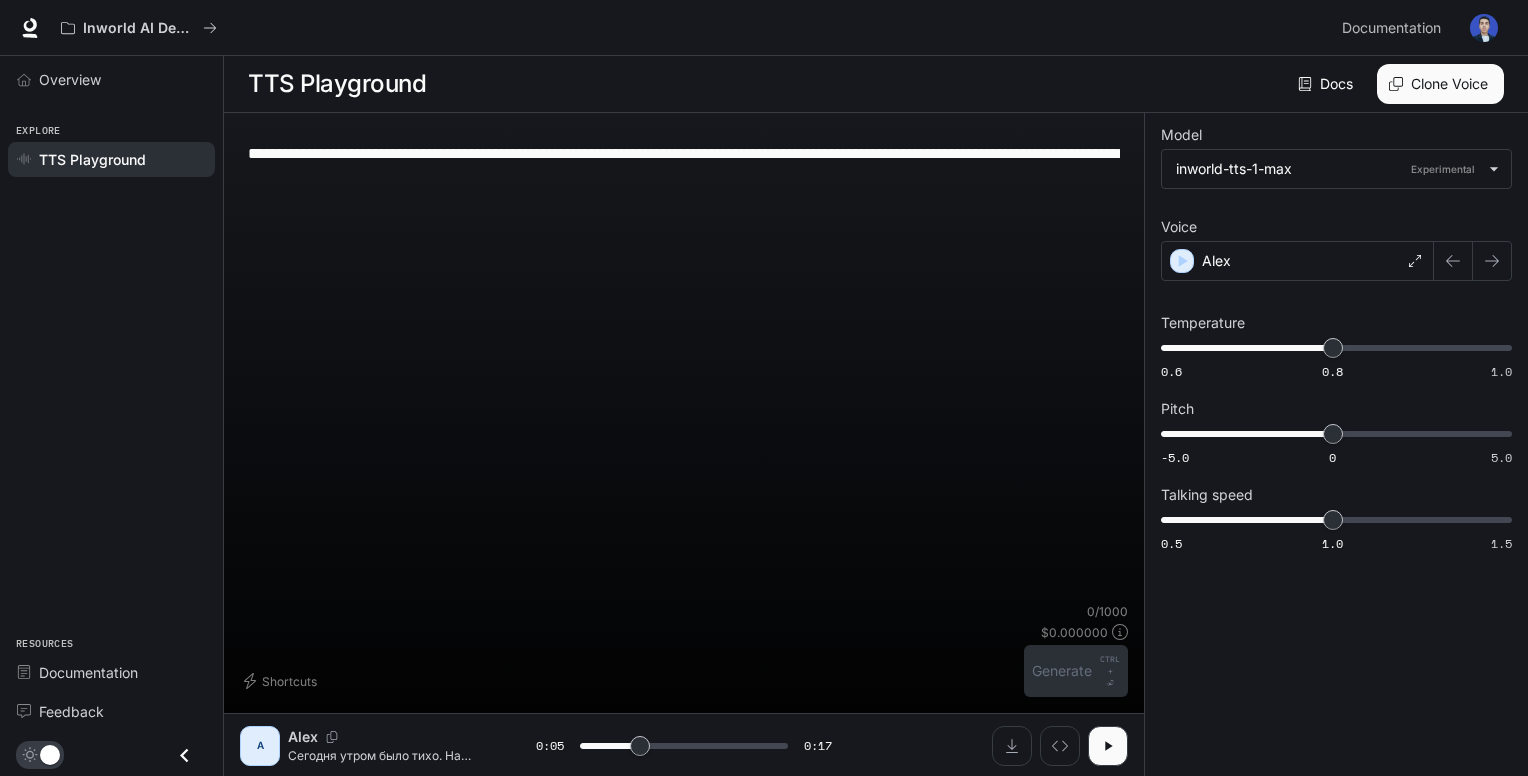 type on "***" 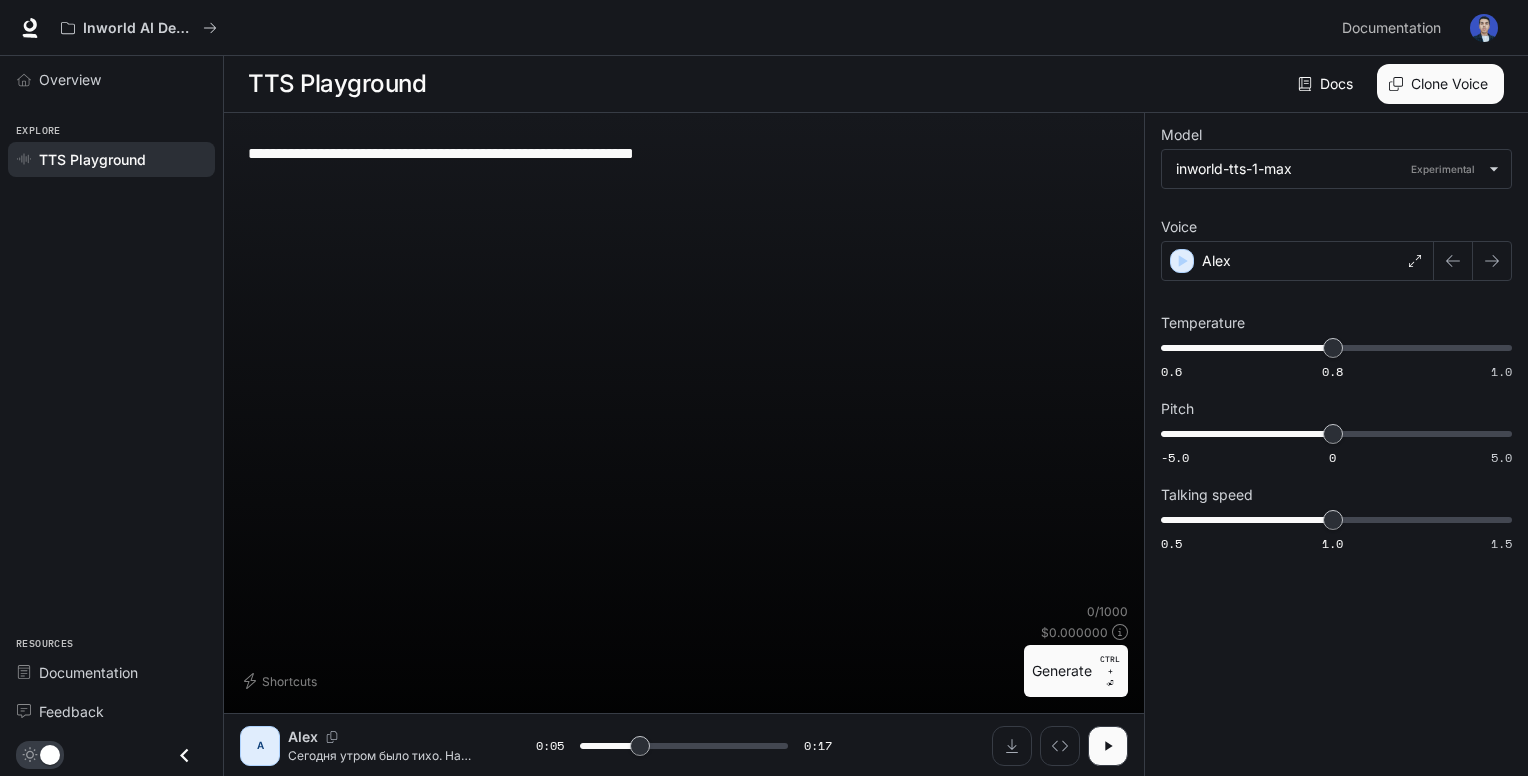 type on "***" 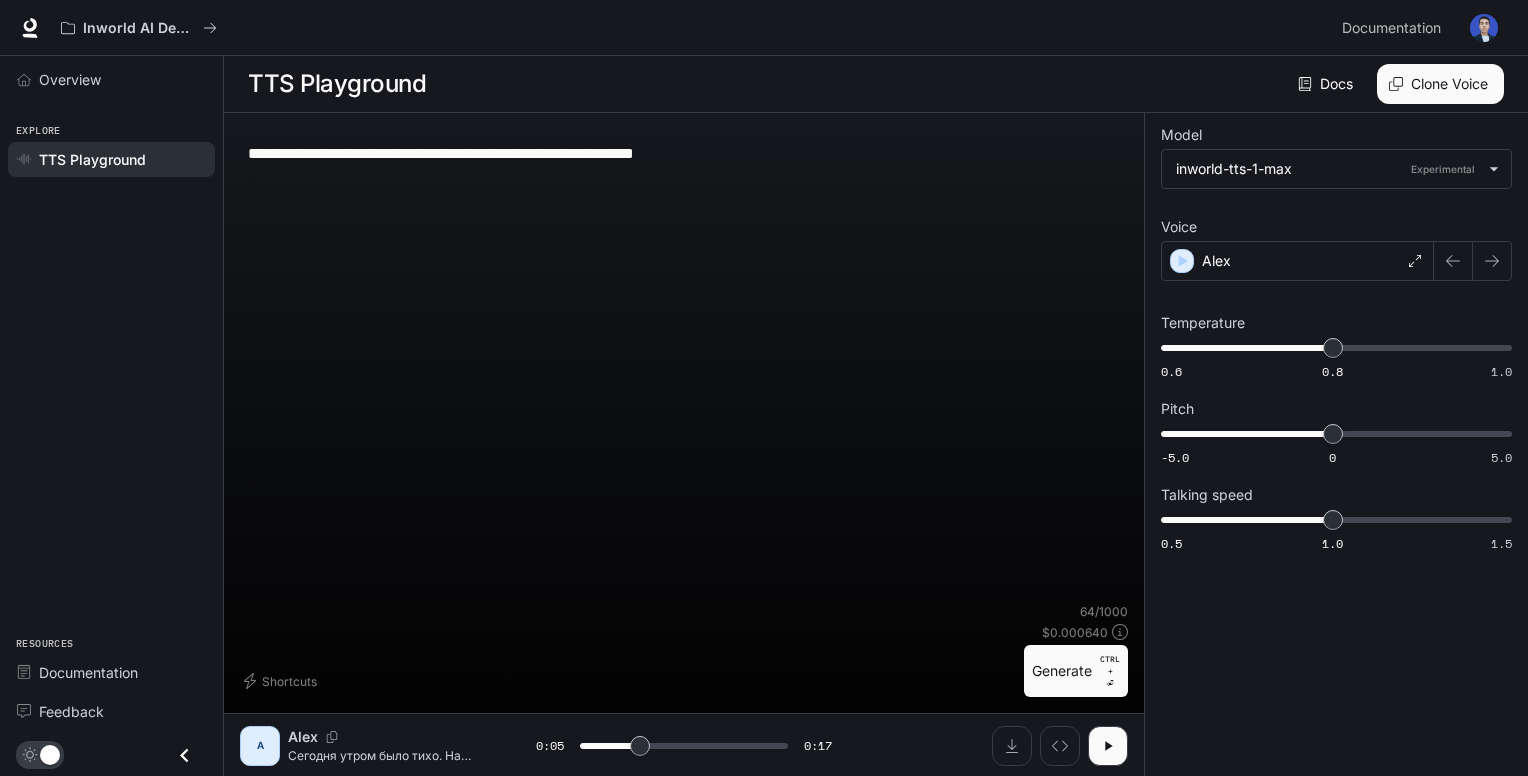 type on "**********" 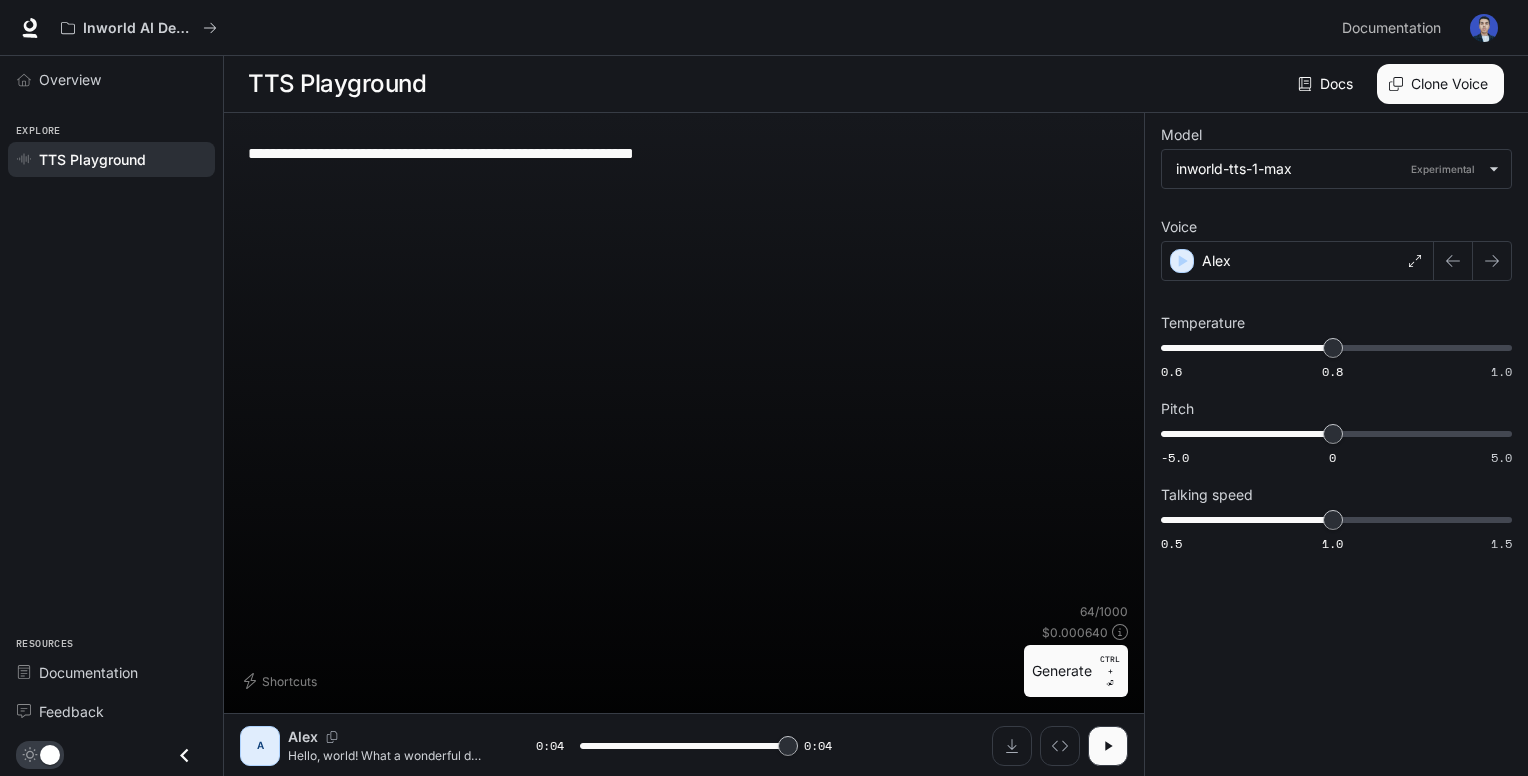 type on "*" 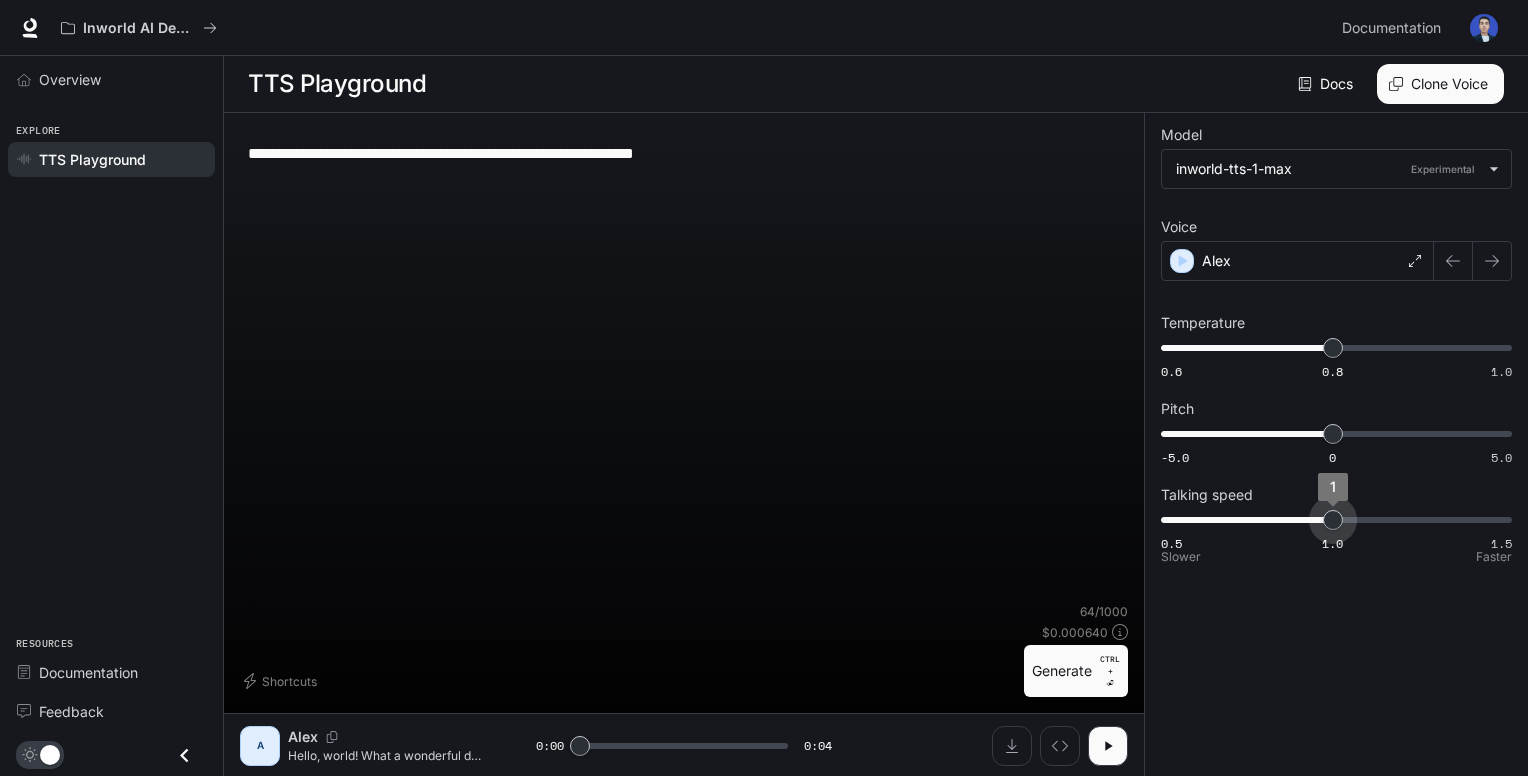 type on "***" 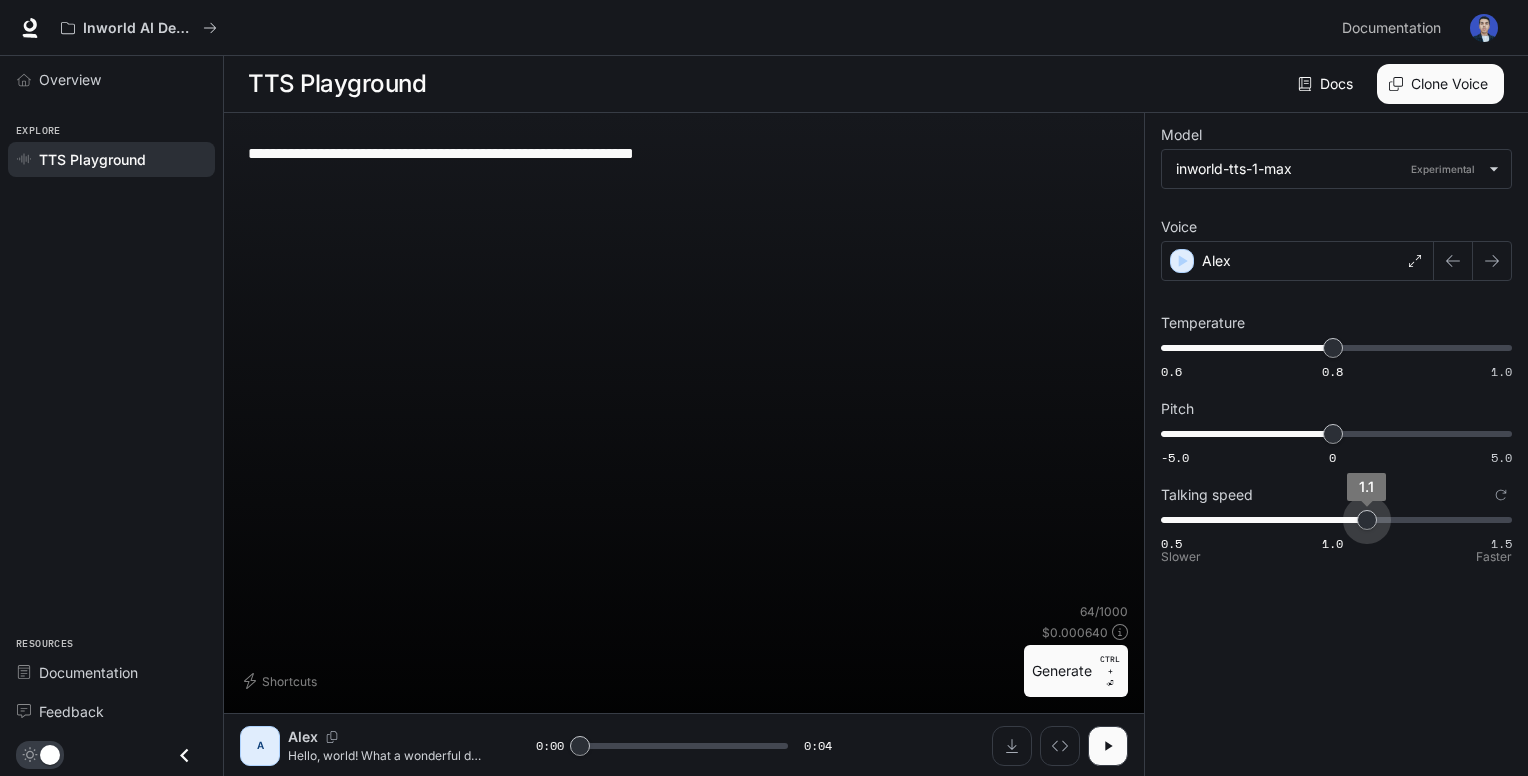 drag, startPoint x: 1336, startPoint y: 523, endPoint x: 1376, endPoint y: 514, distance: 41 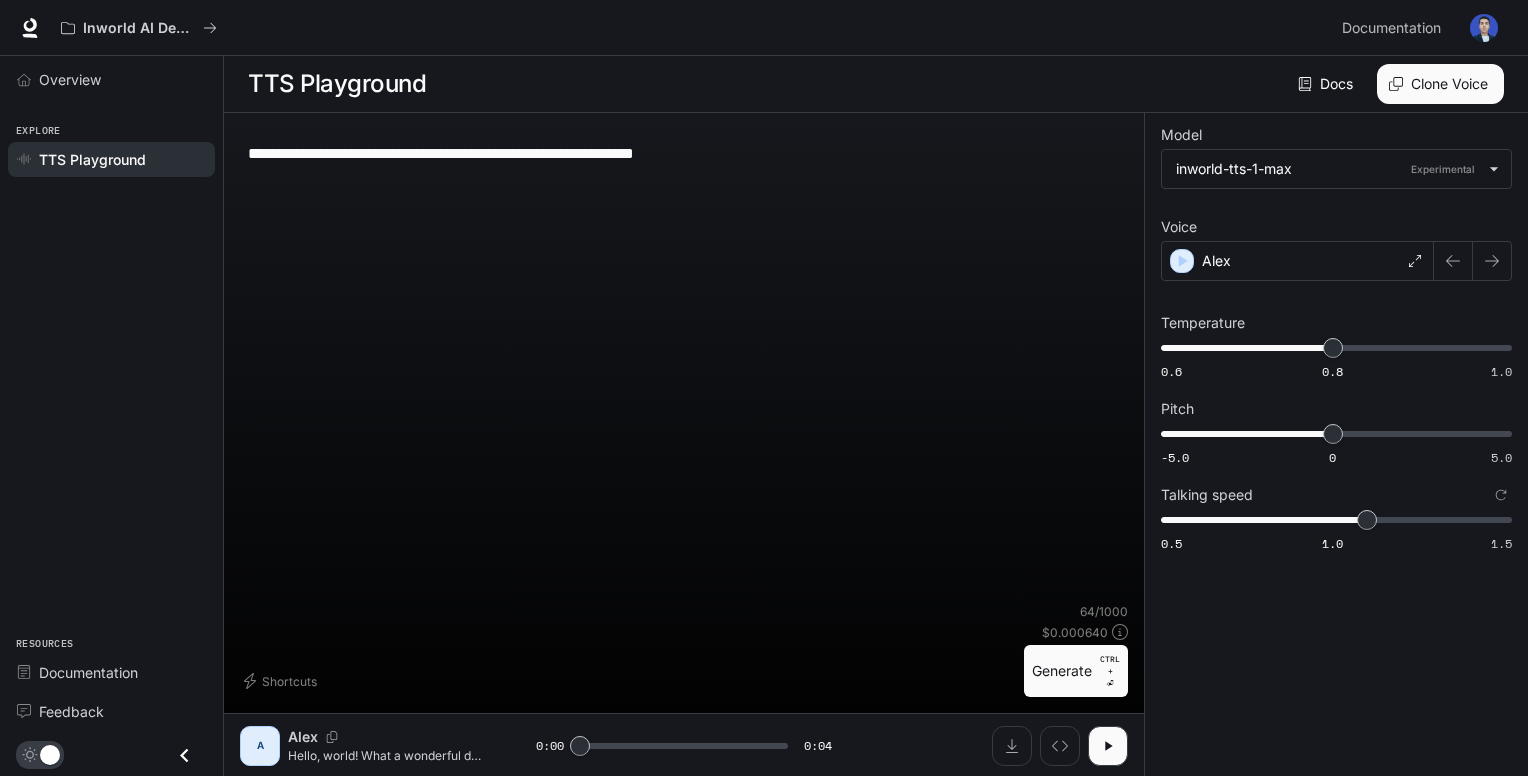 click on "Generate CTRL +  ⏎" at bounding box center (1076, 671) 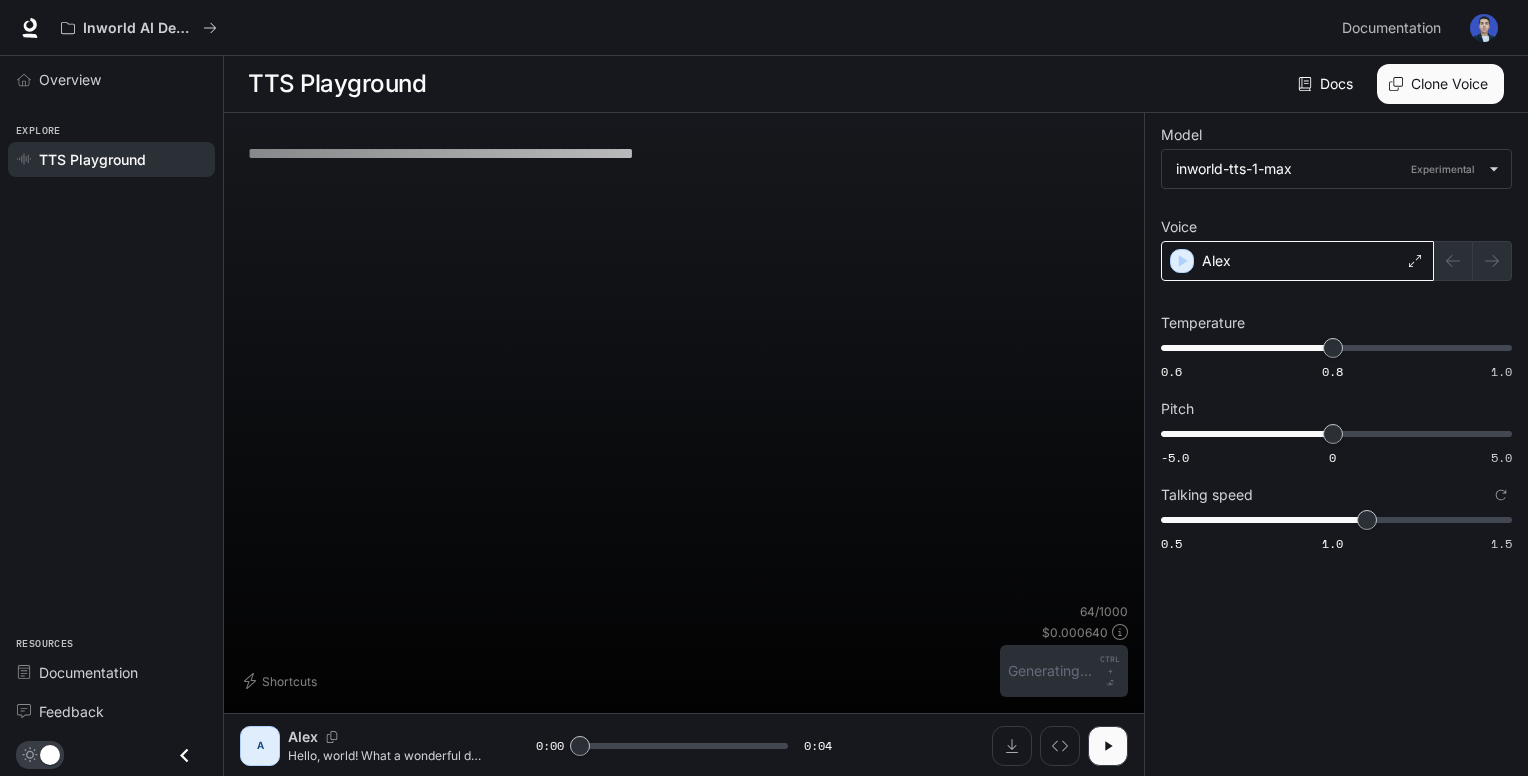 click on "Alex" at bounding box center [1297, 261] 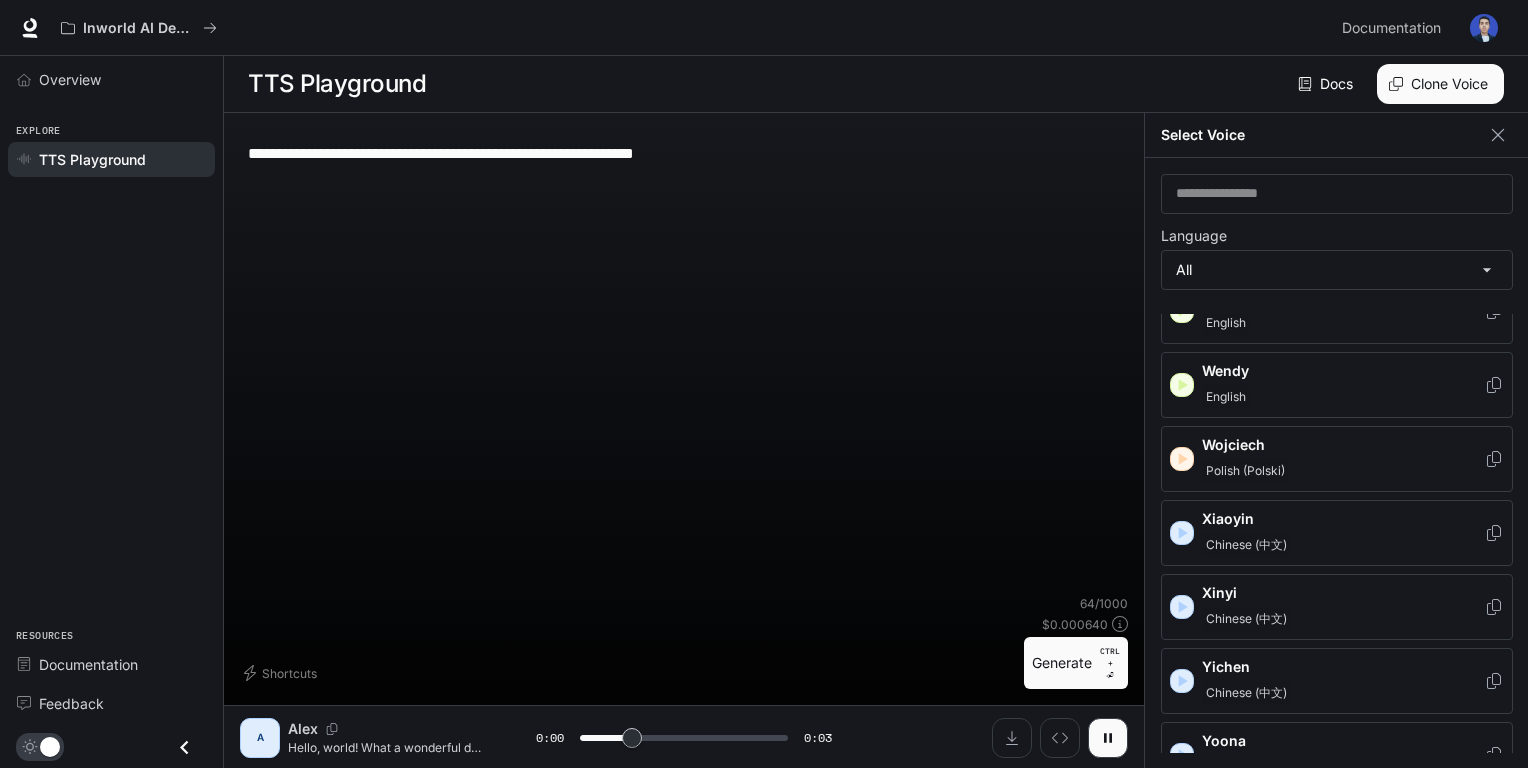 scroll, scrollTop: 3259, scrollLeft: 0, axis: vertical 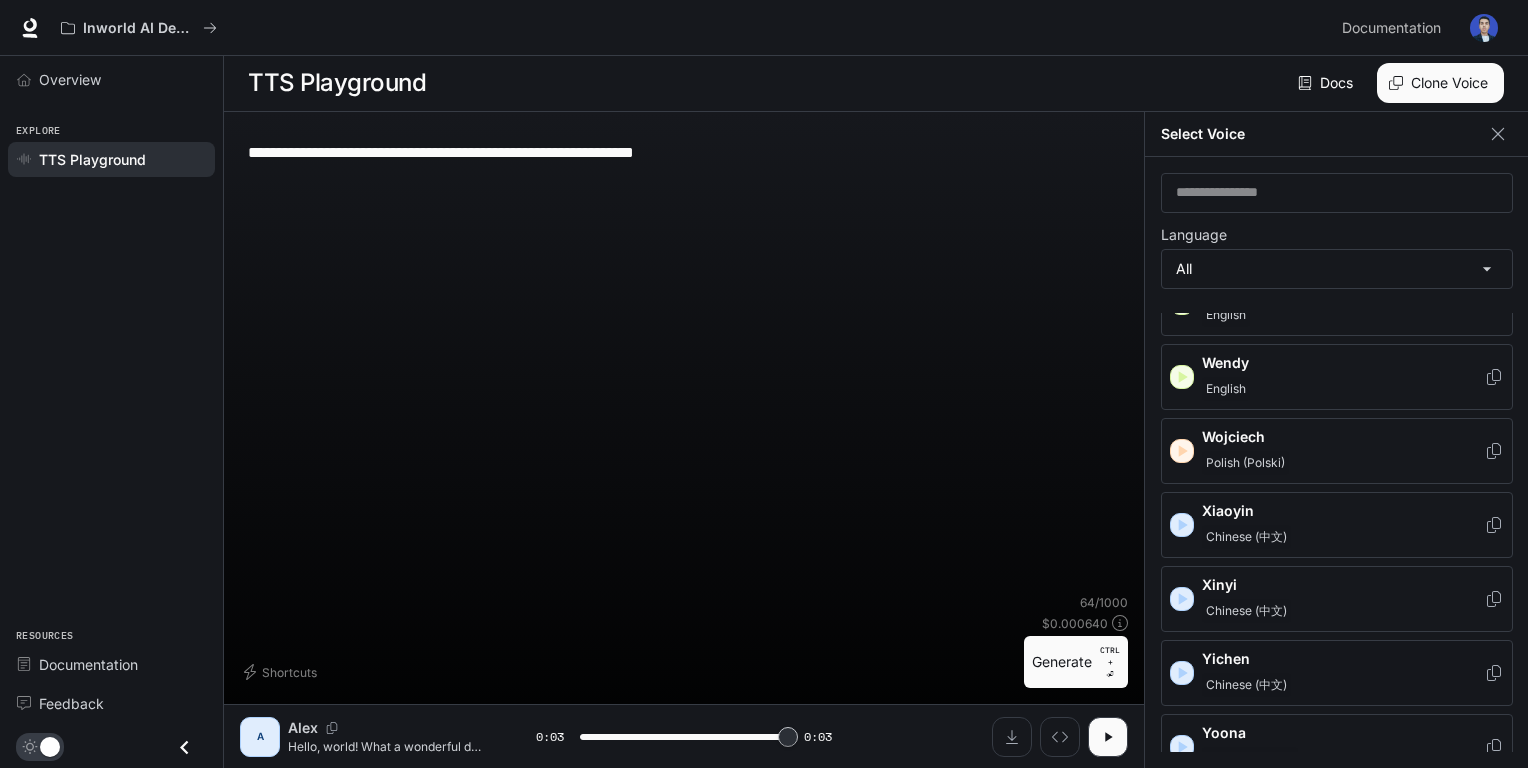 type on "*" 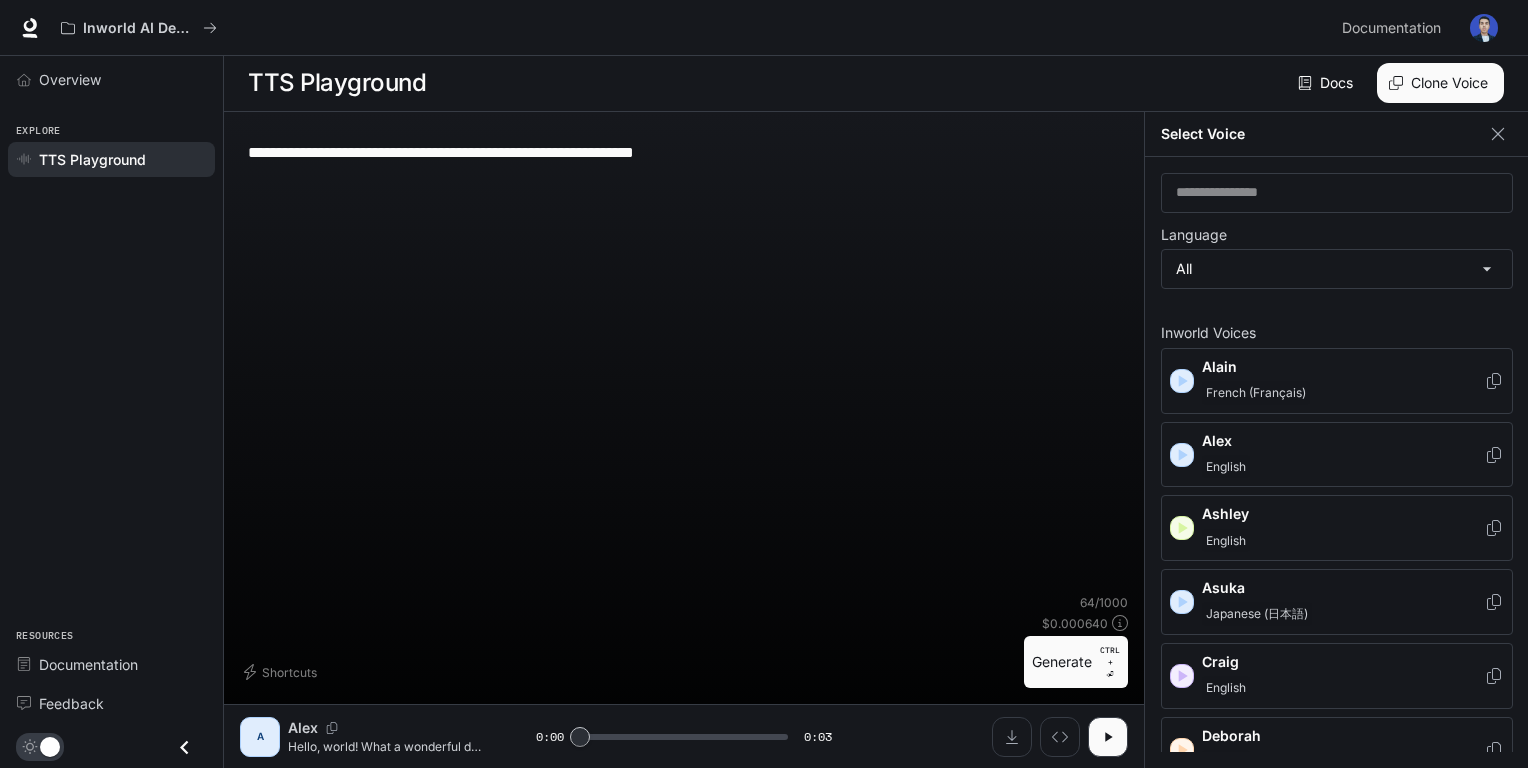 scroll, scrollTop: 0, scrollLeft: 0, axis: both 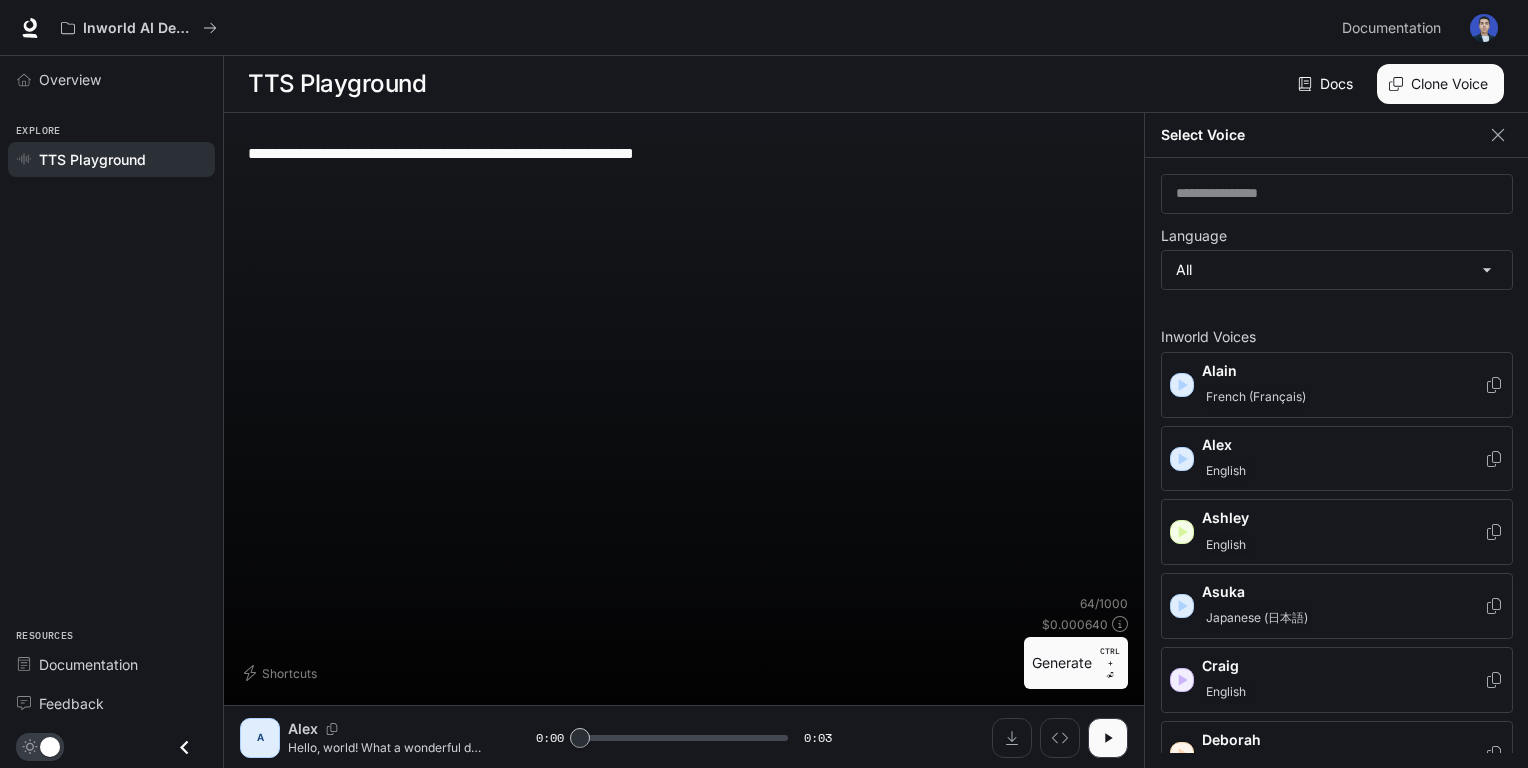 click on "**********" at bounding box center (684, 153) 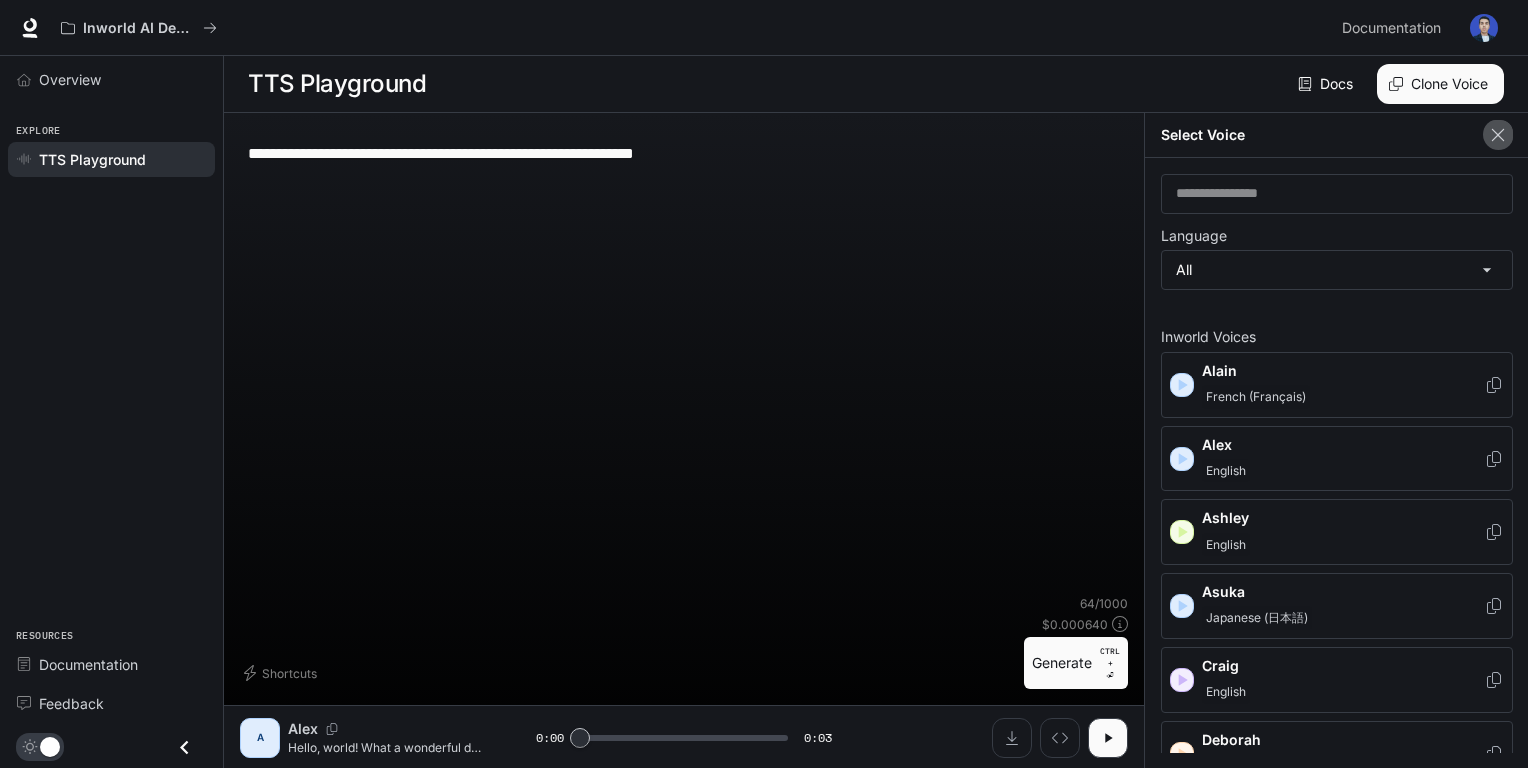 click 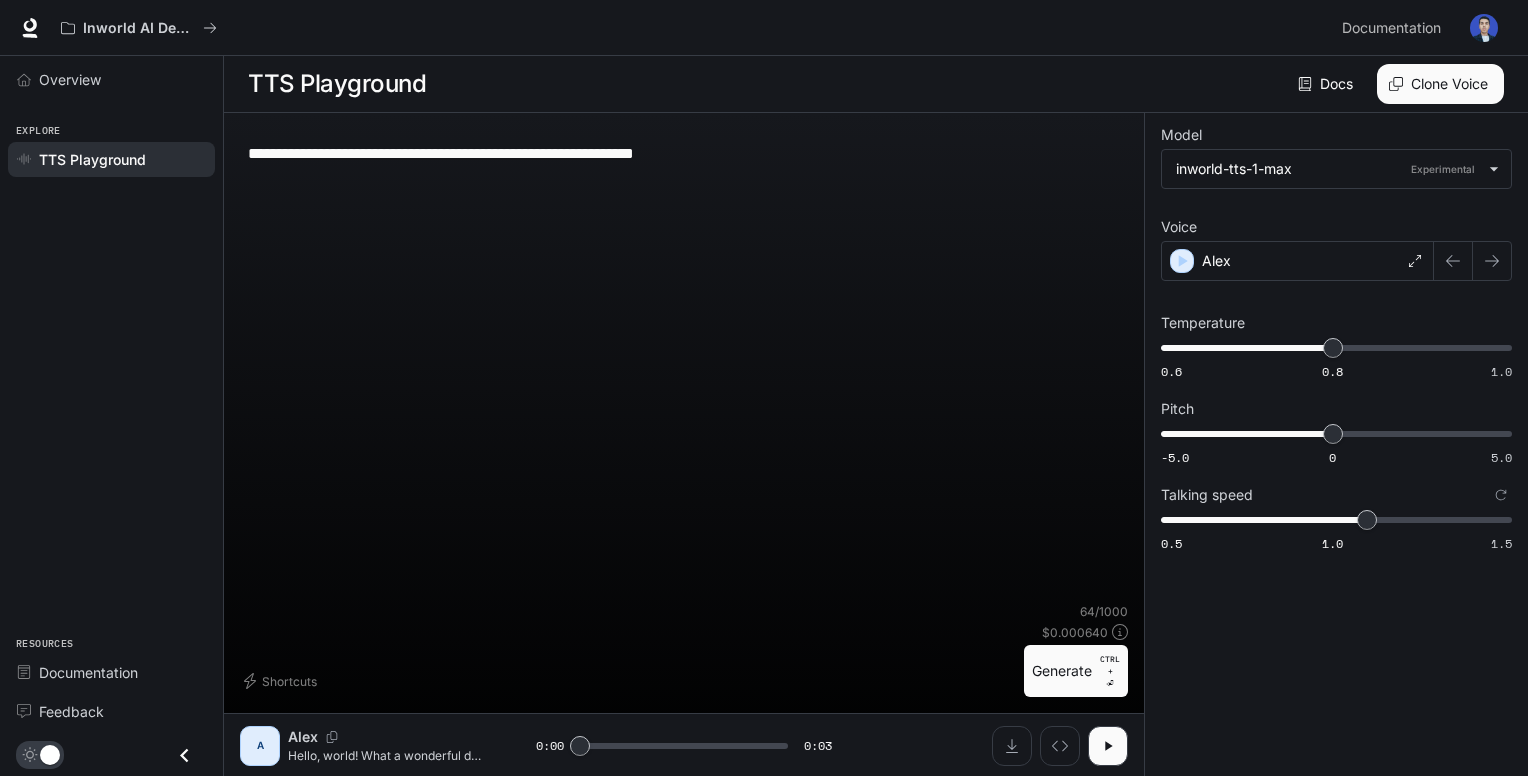 click on "**********" at bounding box center (684, 153) 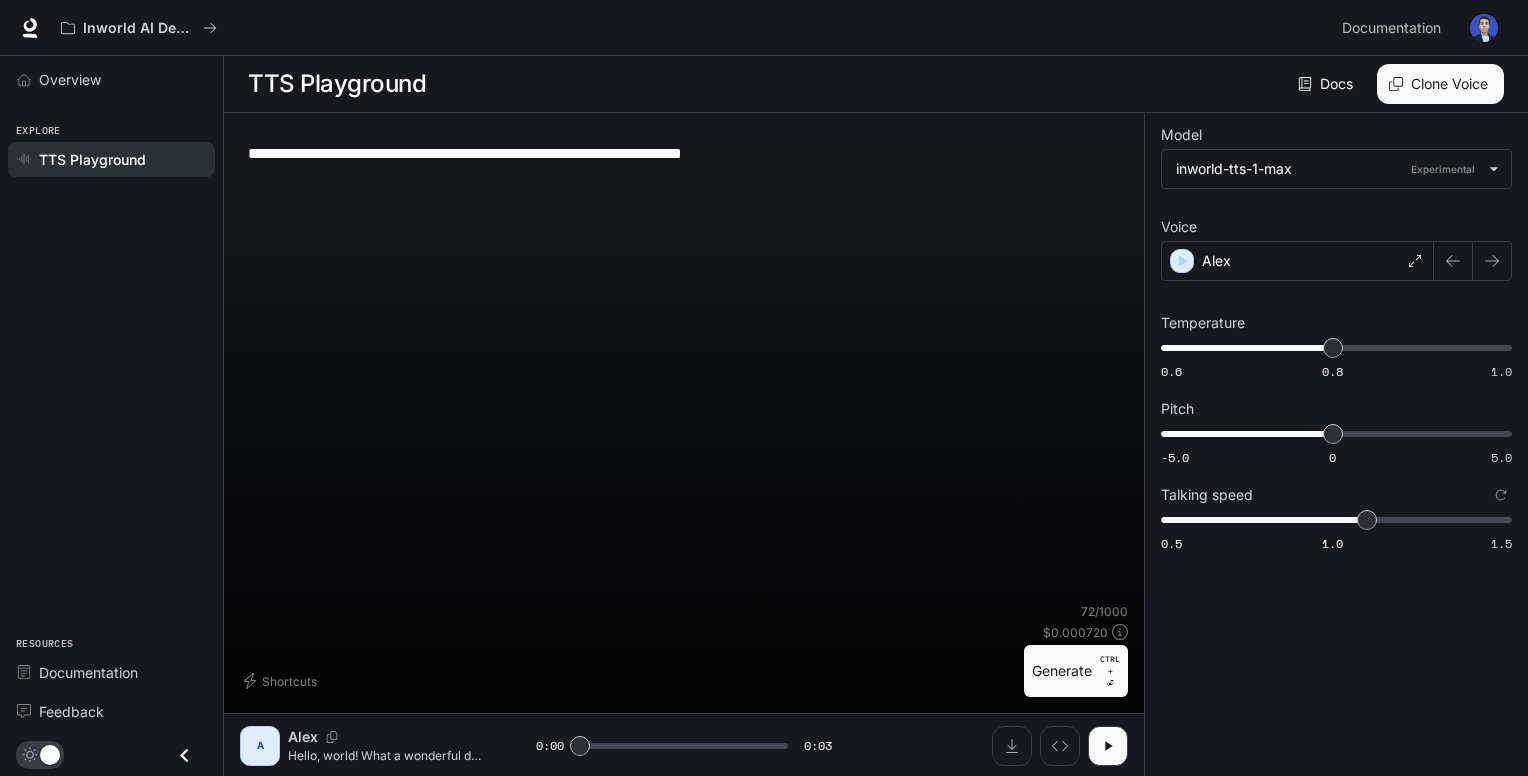 type on "**********" 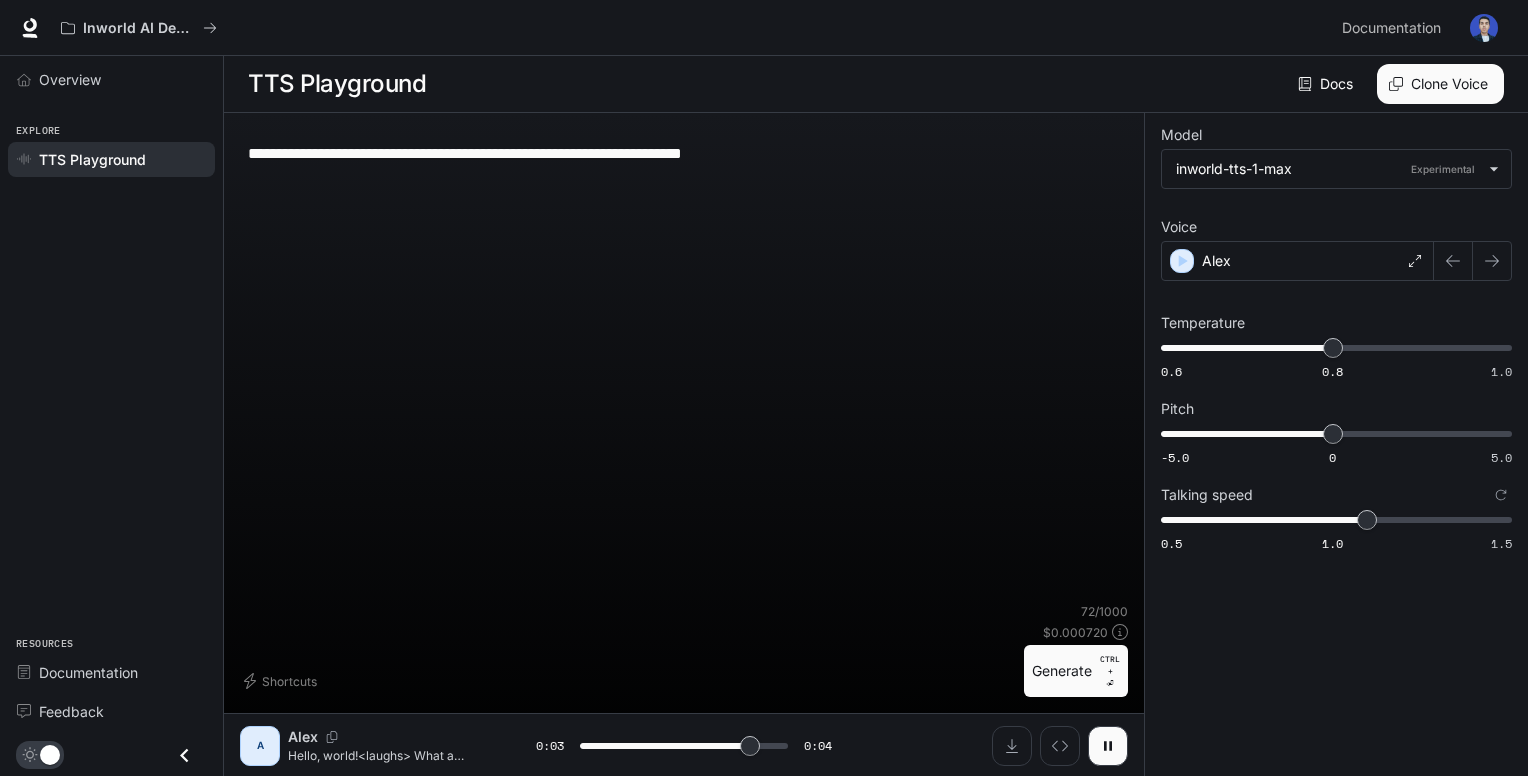 click on "**********" at bounding box center (684, 153) 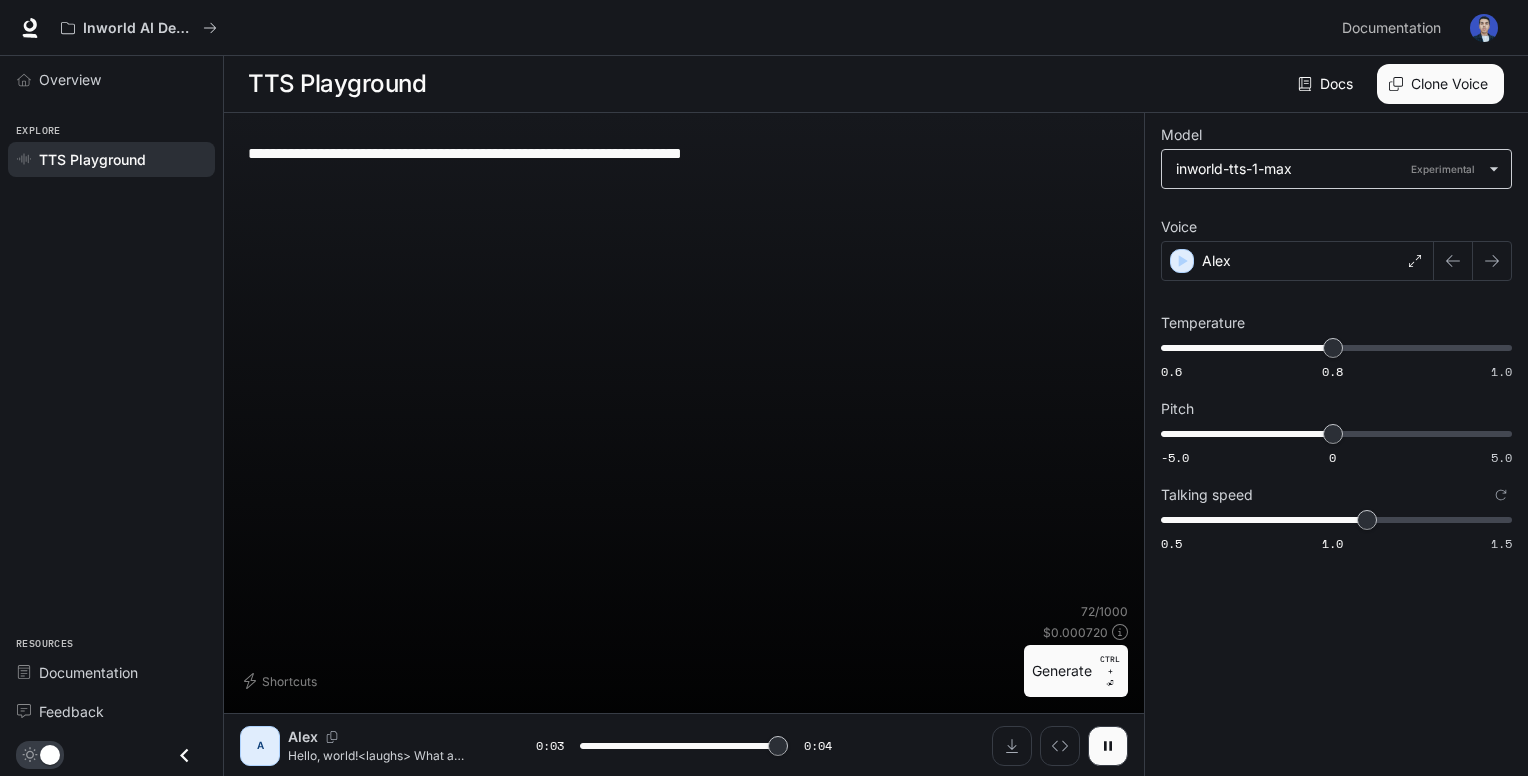 type on "*" 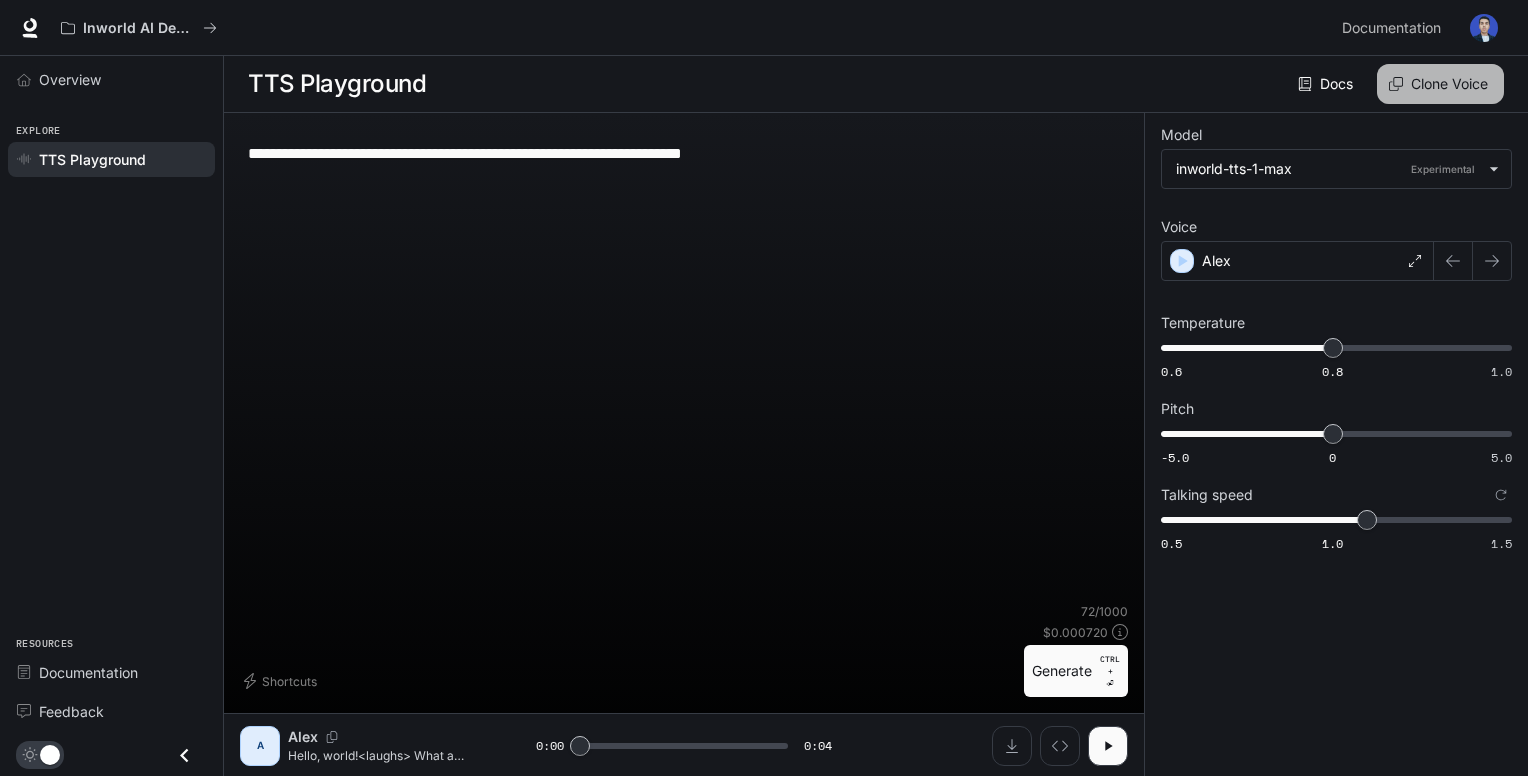 click on "Clone Voice" at bounding box center (1440, 84) 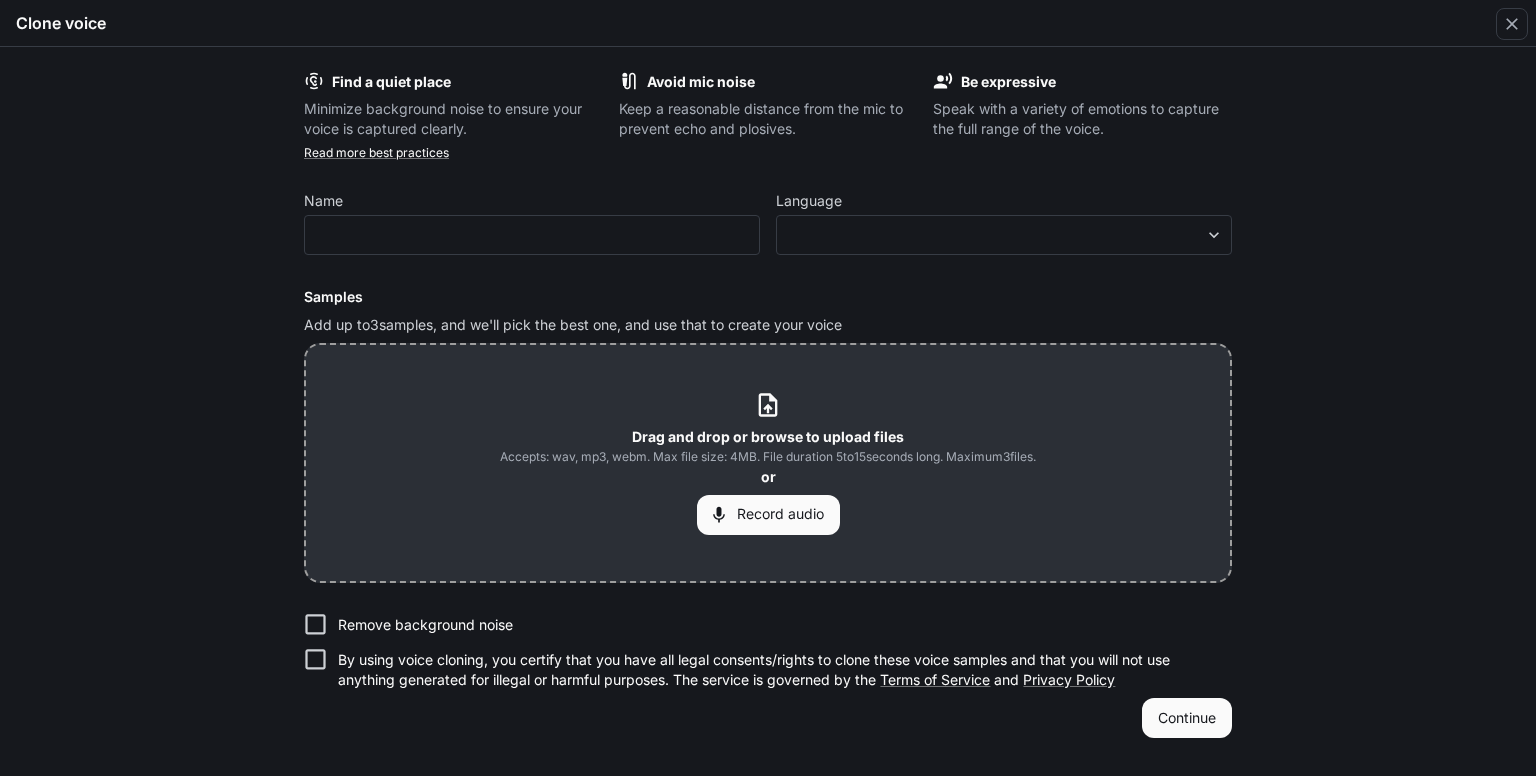 drag, startPoint x: 335, startPoint y: 79, endPoint x: 468, endPoint y: 115, distance: 137.78607 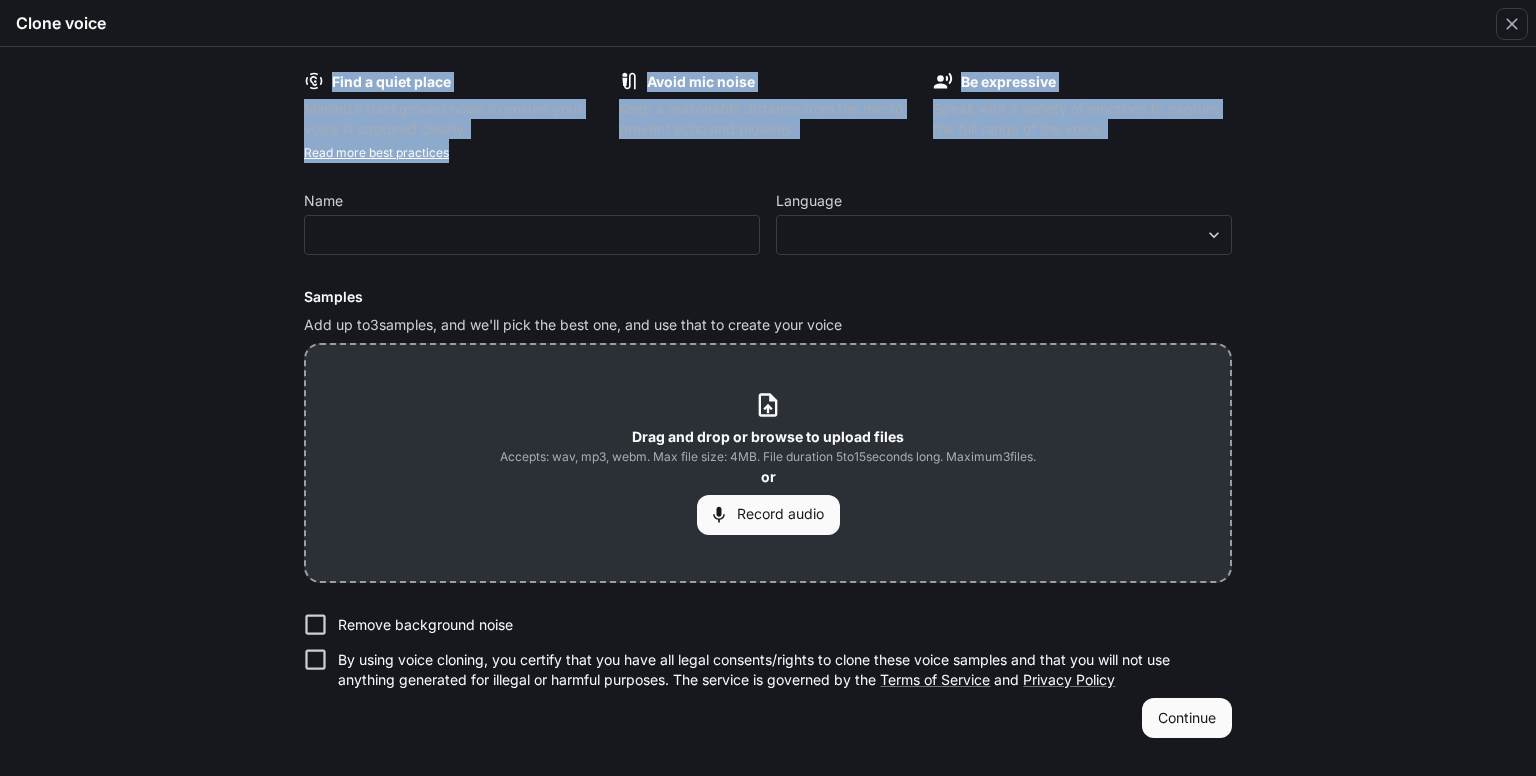 drag, startPoint x: 465, startPoint y: 138, endPoint x: 321, endPoint y: 74, distance: 157.58173 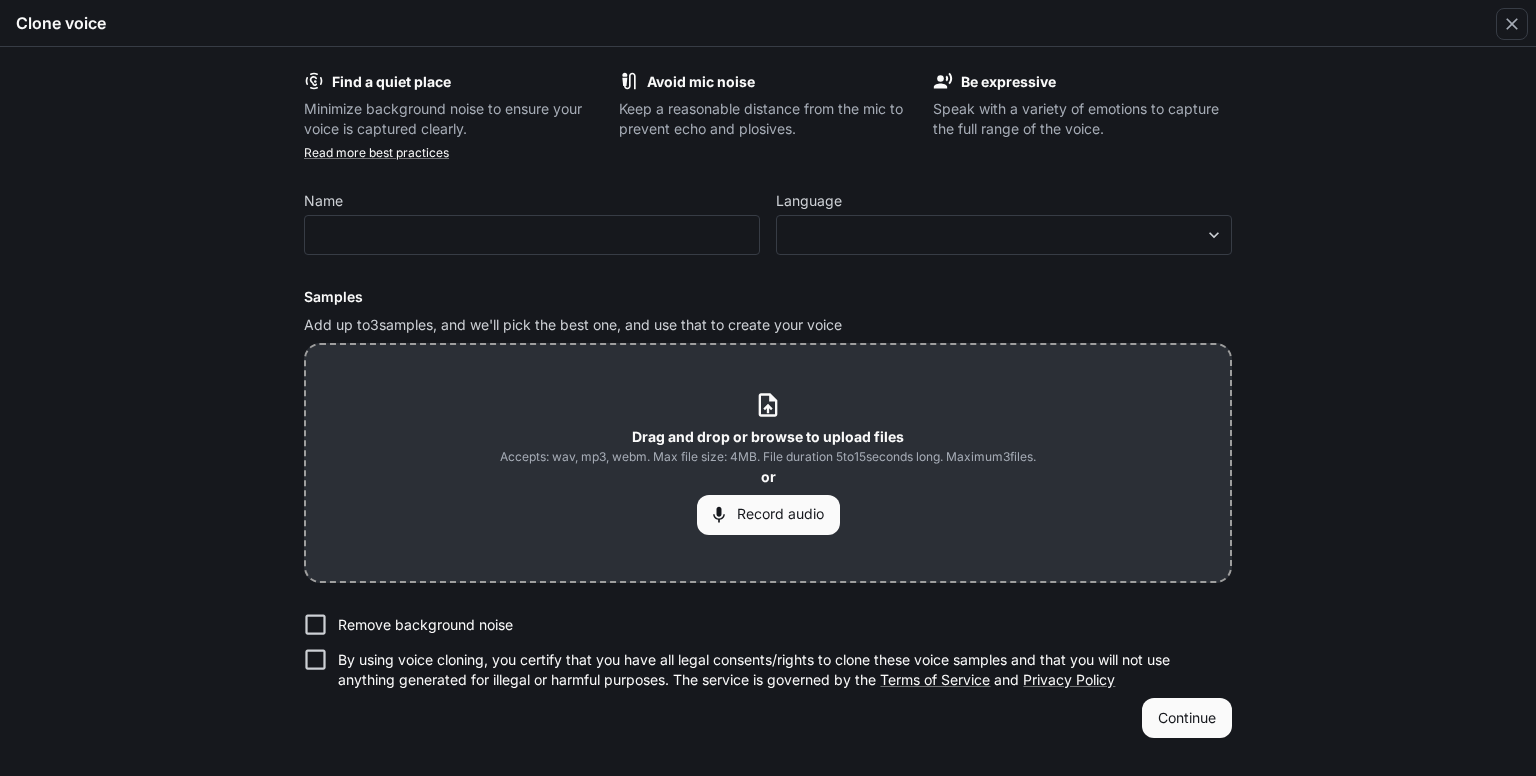 click on "Find a quiet place Minimize background noise to ensure your voice is captured clearly. Avoid mic noise Keep a reasonable distance from the mic to prevent echo and plosives. Be expressive Speak with a variety of emotions to capture the full range of the voice. Read more best practices Name ​ Language ​ ​ Samples Add up to  3  samples, and we'll pick the best one, and use that to create your voice Drag and drop or browse to upload files Accepts: wav, mp3, webm. Max file size: 4MB. File duration   5  to  15  seconds long. Maximum  3  files. or Record audio Remove background noise By using voice cloning, you certify that you have all legal consents/rights to clone these voice samples and that you will not use anything generated for illegal or harmful purposes. The service is governed by the   Terms of Service   and   Privacy Policy Continue" at bounding box center (768, 404) 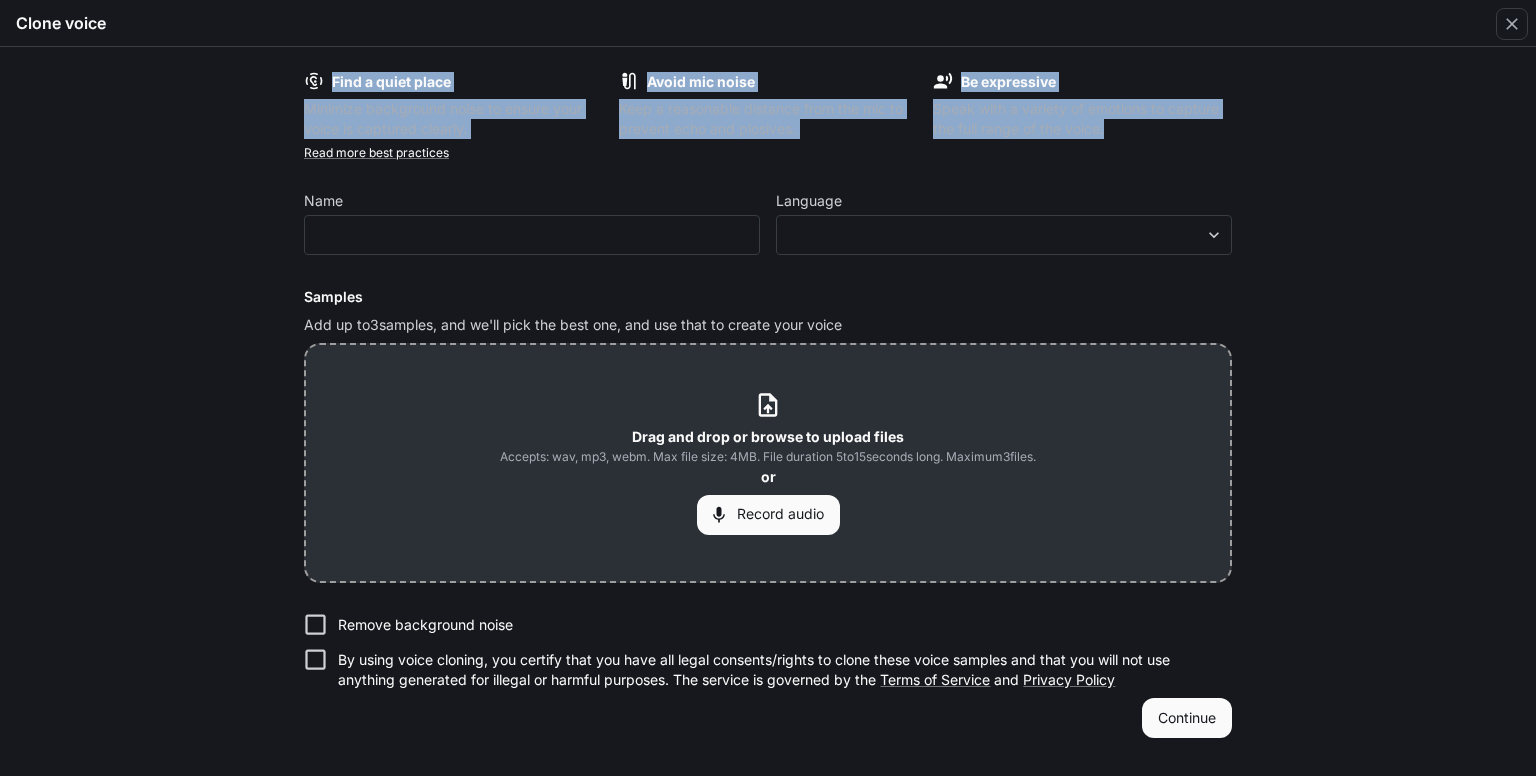 drag, startPoint x: 1164, startPoint y: 129, endPoint x: 283, endPoint y: 77, distance: 882.53326 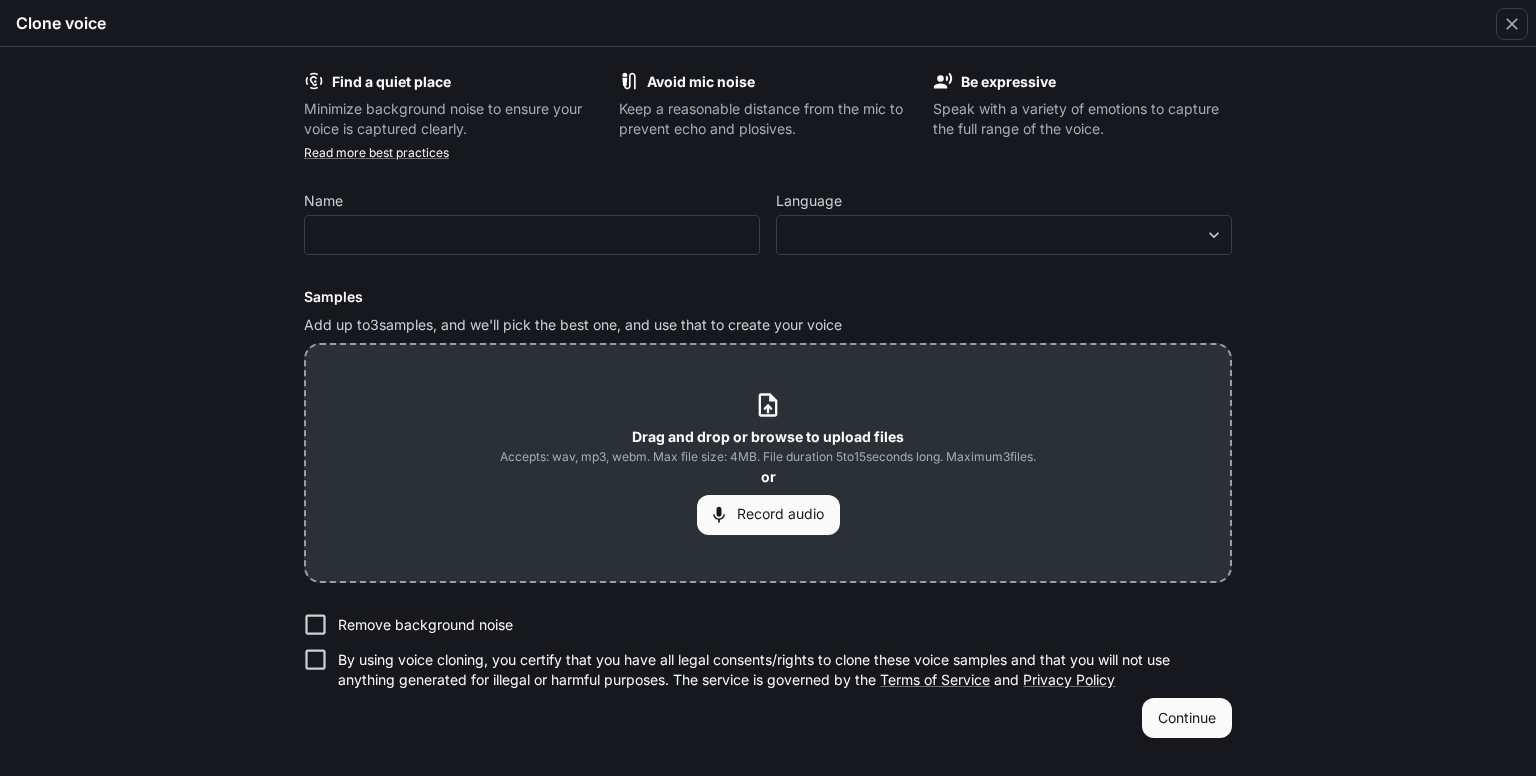 click on "Find a quiet place Minimize background noise to ensure your voice is captured clearly. Avoid mic noise Keep a reasonable distance from the mic to prevent echo and plosives. Be expressive Speak with a variety of emotions to capture the full range of the voice. Read more best practices Name ​ Language ​ ​ Samples Add up to  3  samples, and we'll pick the best one, and use that to create your voice Drag and drop or browse to upload files Accepts: wav, mp3, webm. Max file size: 4MB. File duration   5  to  15  seconds long. Maximum  3  files. or Record audio Remove background noise By using voice cloning, you certify that you have all legal consents/rights to clone these voice samples and that you will not use anything generated for illegal or harmful purposes. The service is governed by the   Terms of Service   and   Privacy Policy Continue" at bounding box center [768, 411] 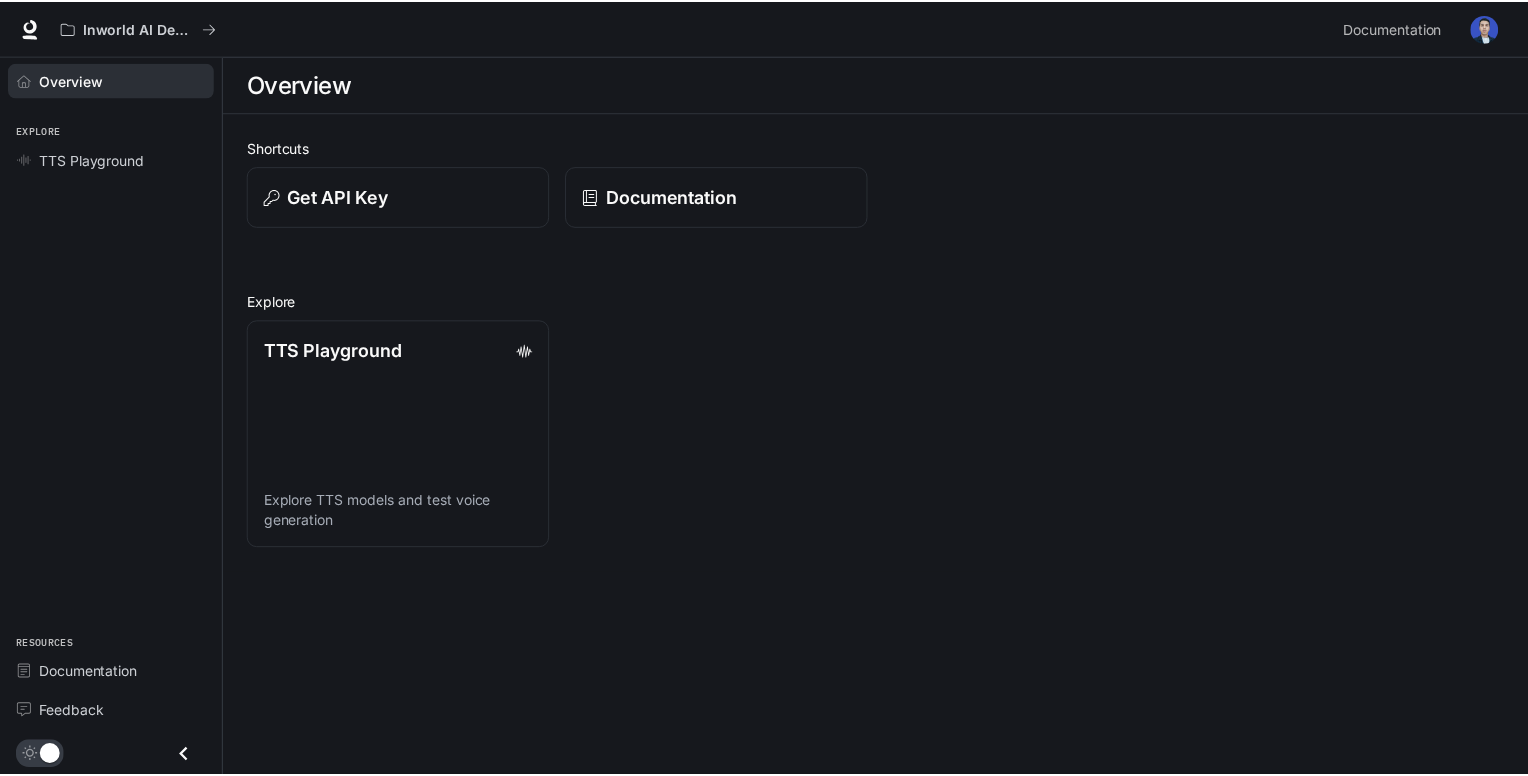 scroll, scrollTop: 0, scrollLeft: 0, axis: both 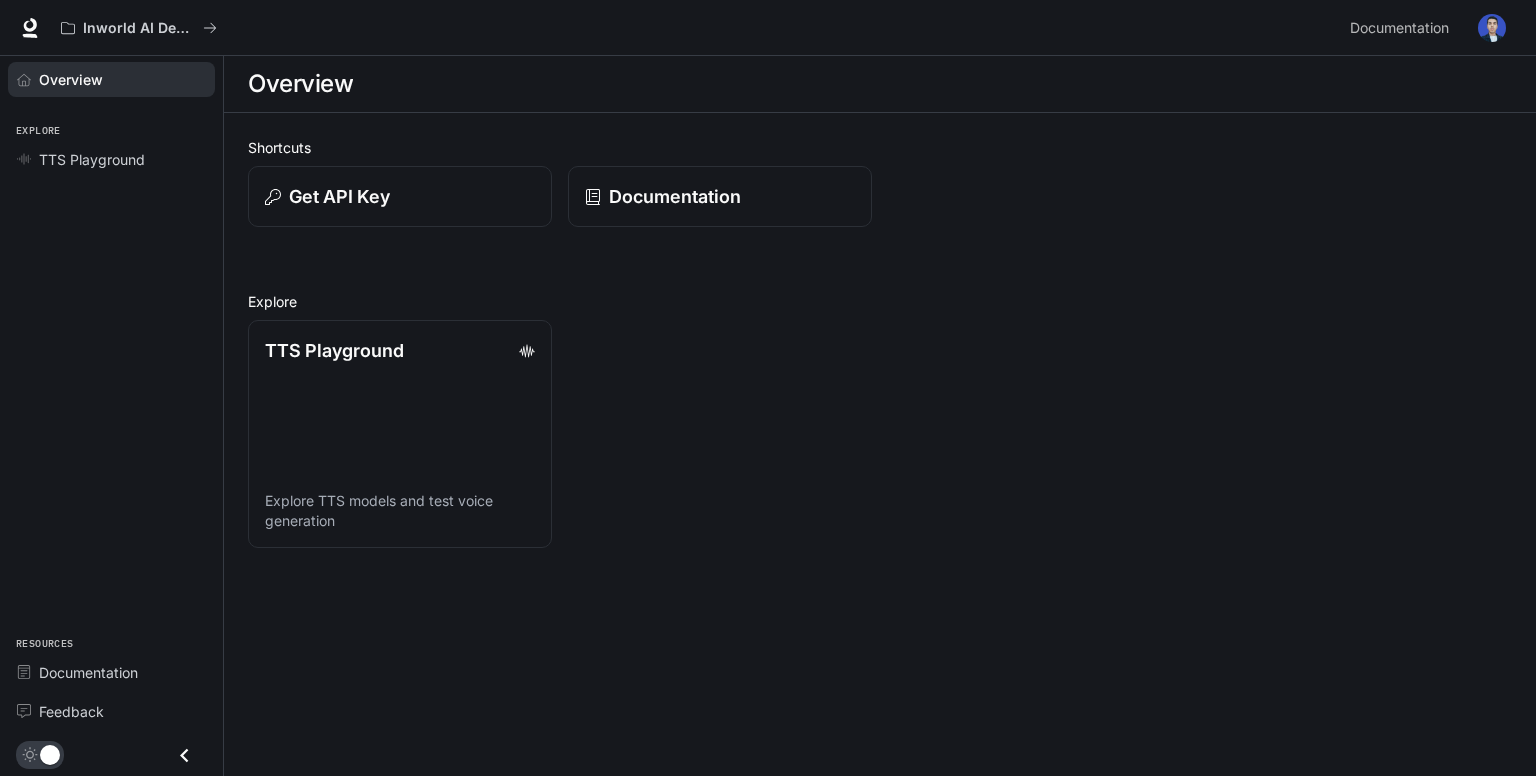 click on "Overview Explore TTS Playground Resources Documentation Feedback" at bounding box center (111, 416) 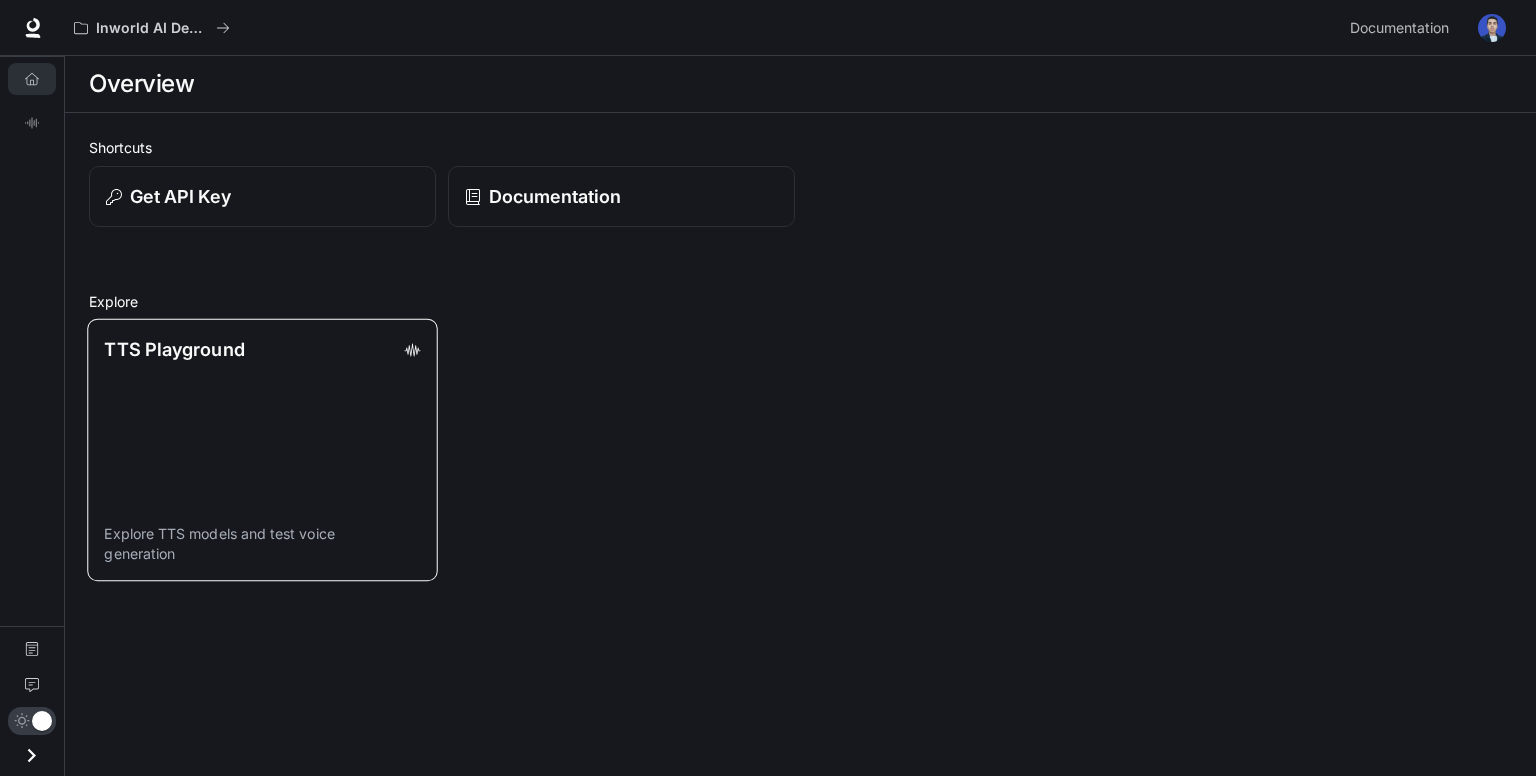 click on "TTS Playground Explore TTS models and test voice generation" at bounding box center (262, 450) 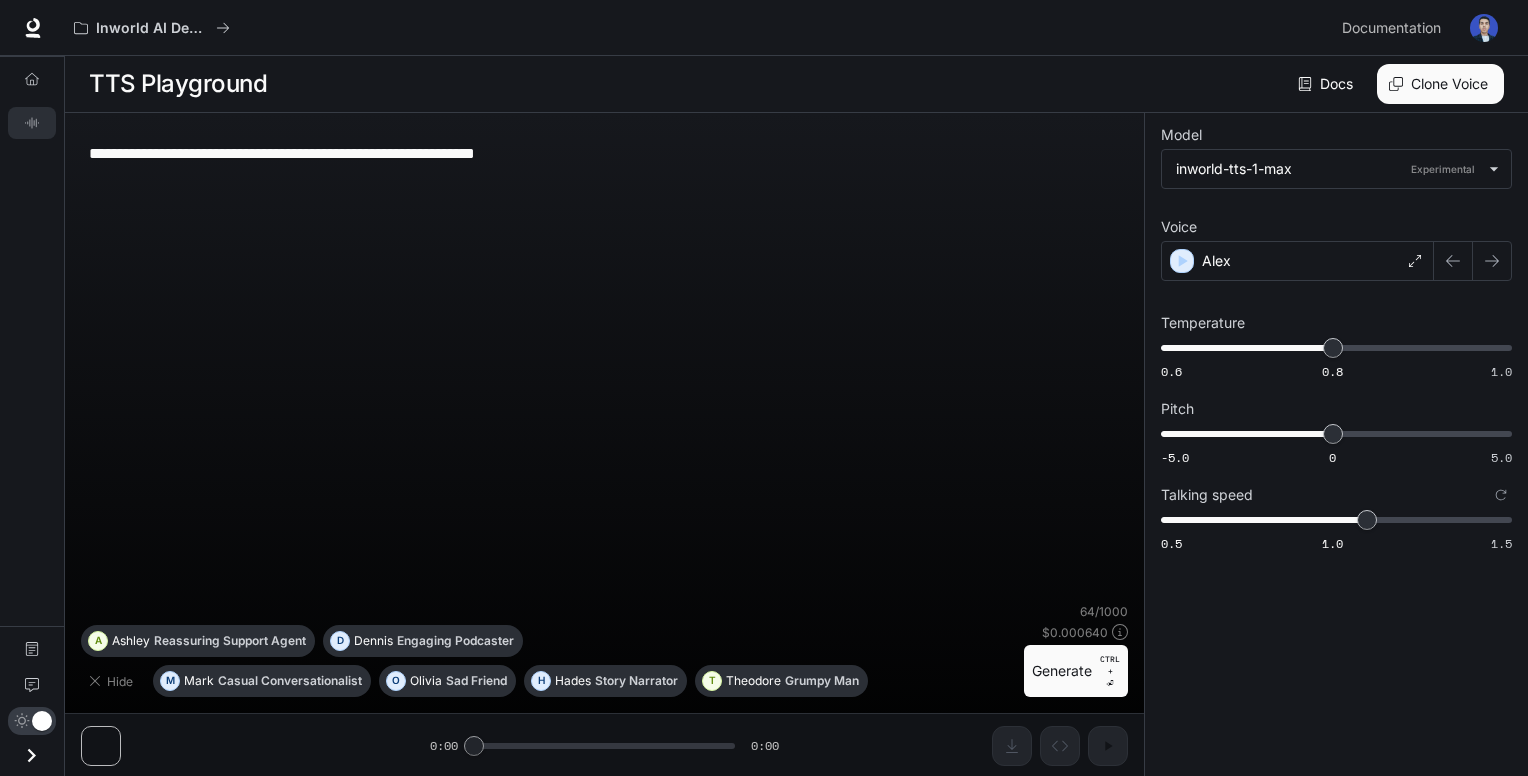 type on "**********" 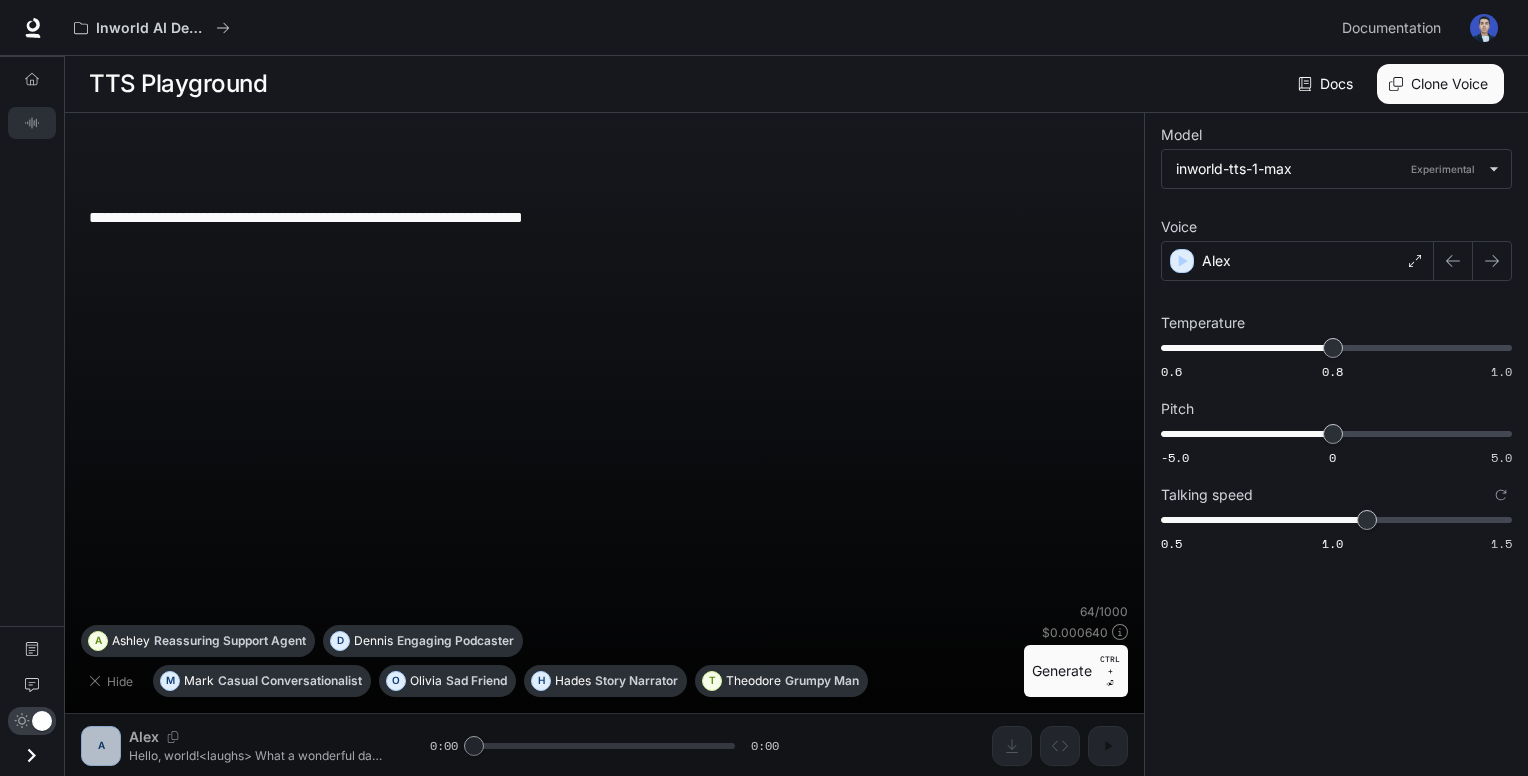 click on "**********" at bounding box center [604, 398] 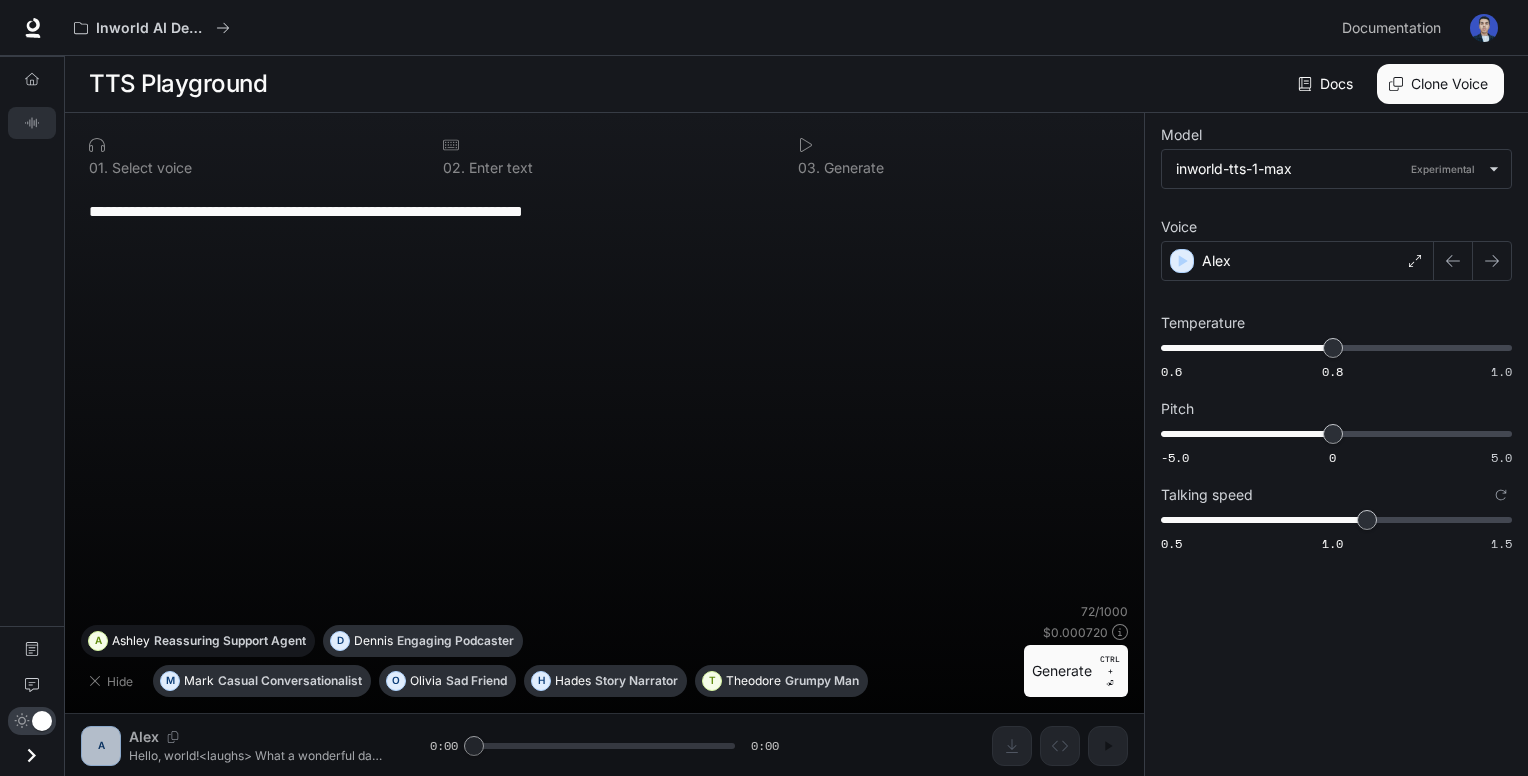 click on "Reassuring Support Agent" at bounding box center [230, 641] 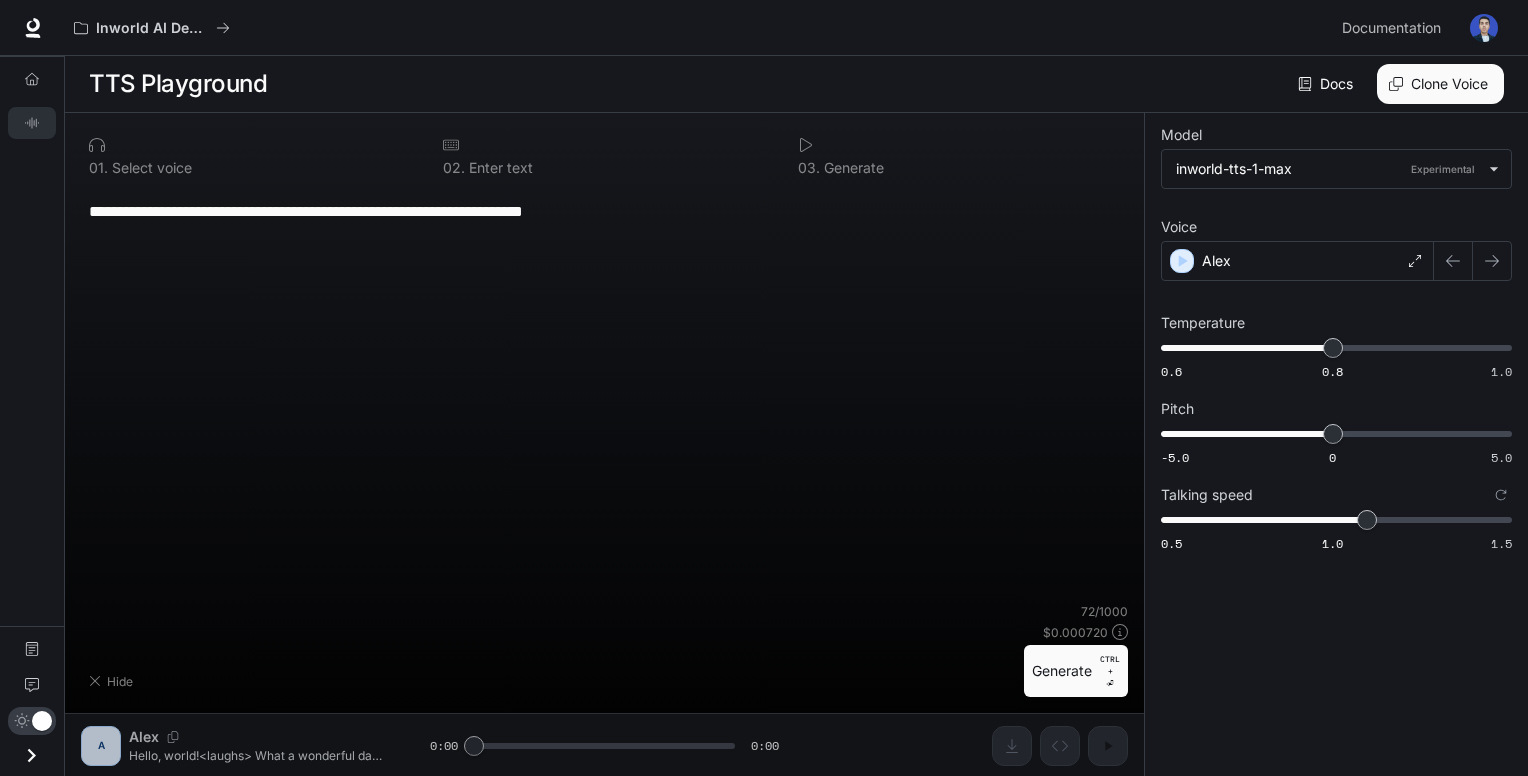 type on "**********" 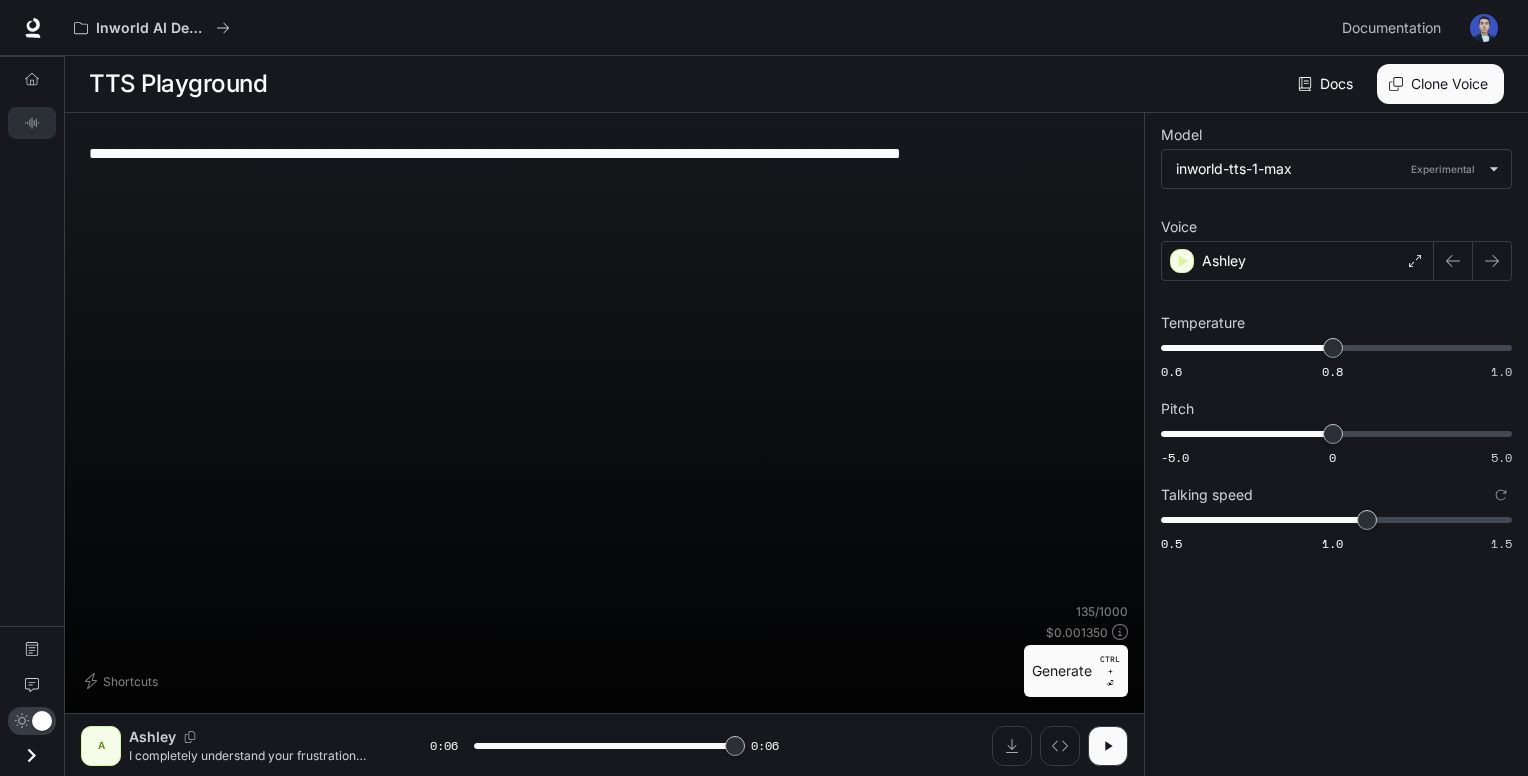 type on "*" 